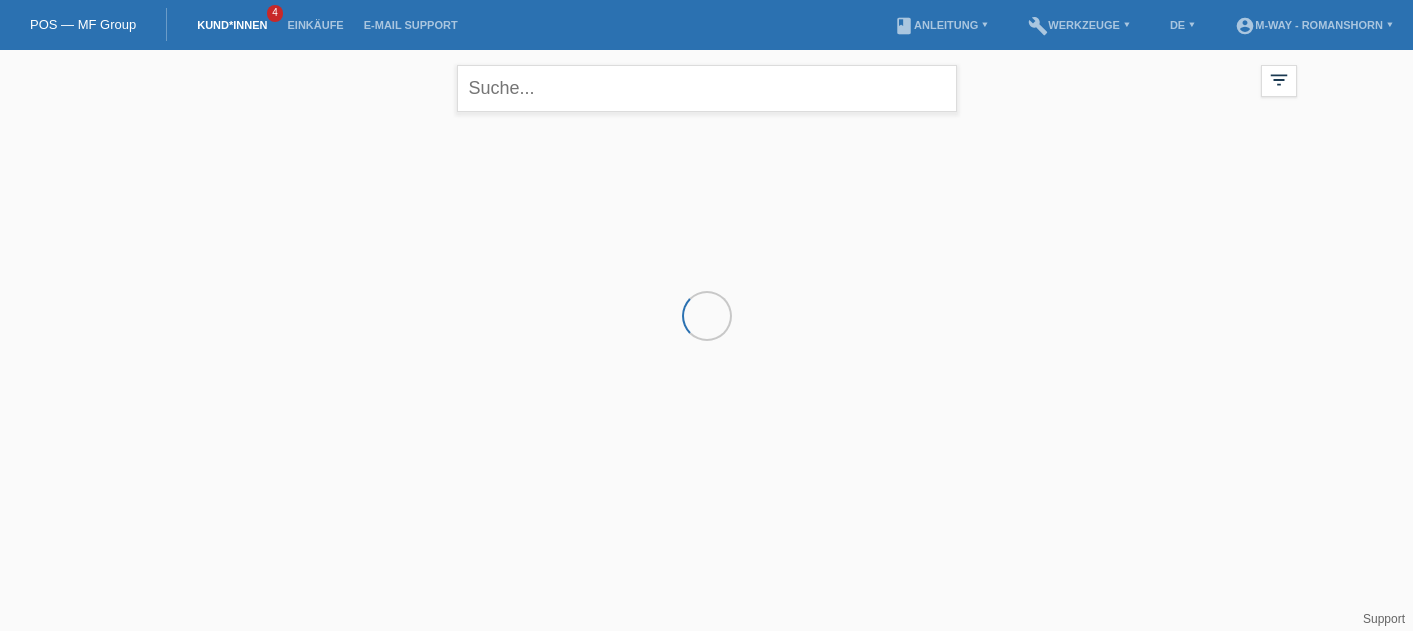 scroll, scrollTop: 0, scrollLeft: 0, axis: both 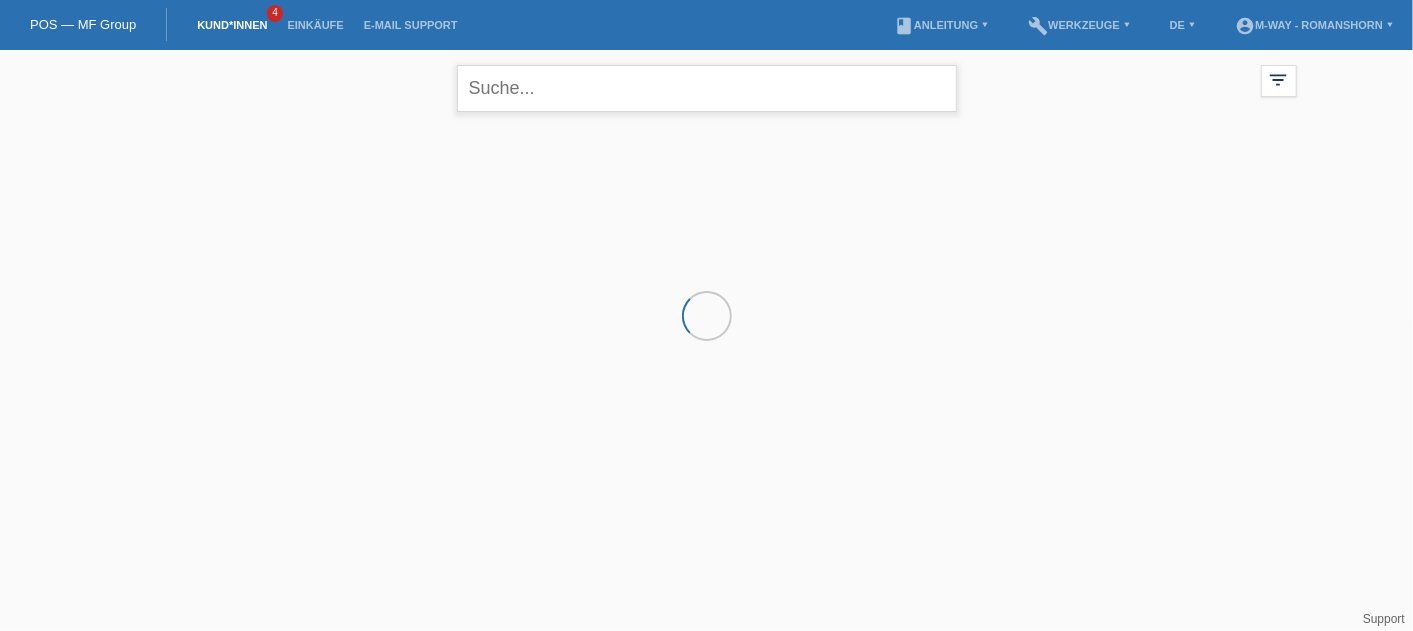 click at bounding box center [707, 88] 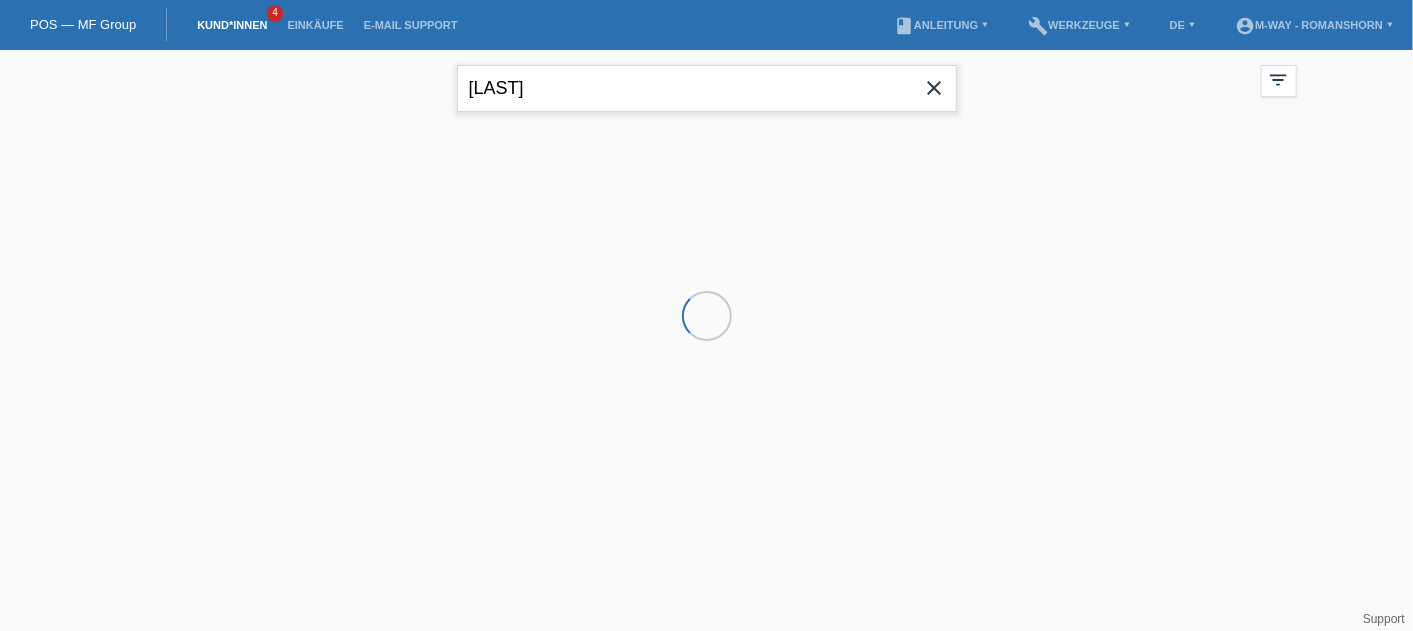 type on "[LAST]" 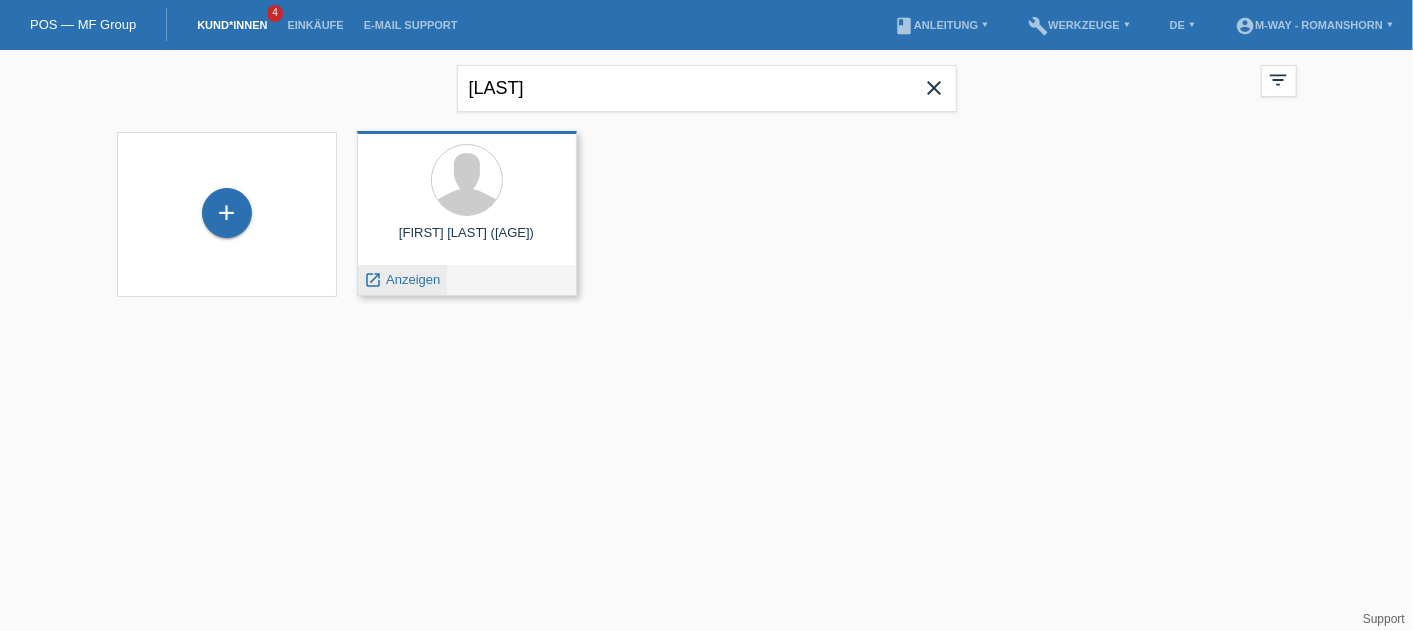 click on "Anzeigen" at bounding box center (413, 279) 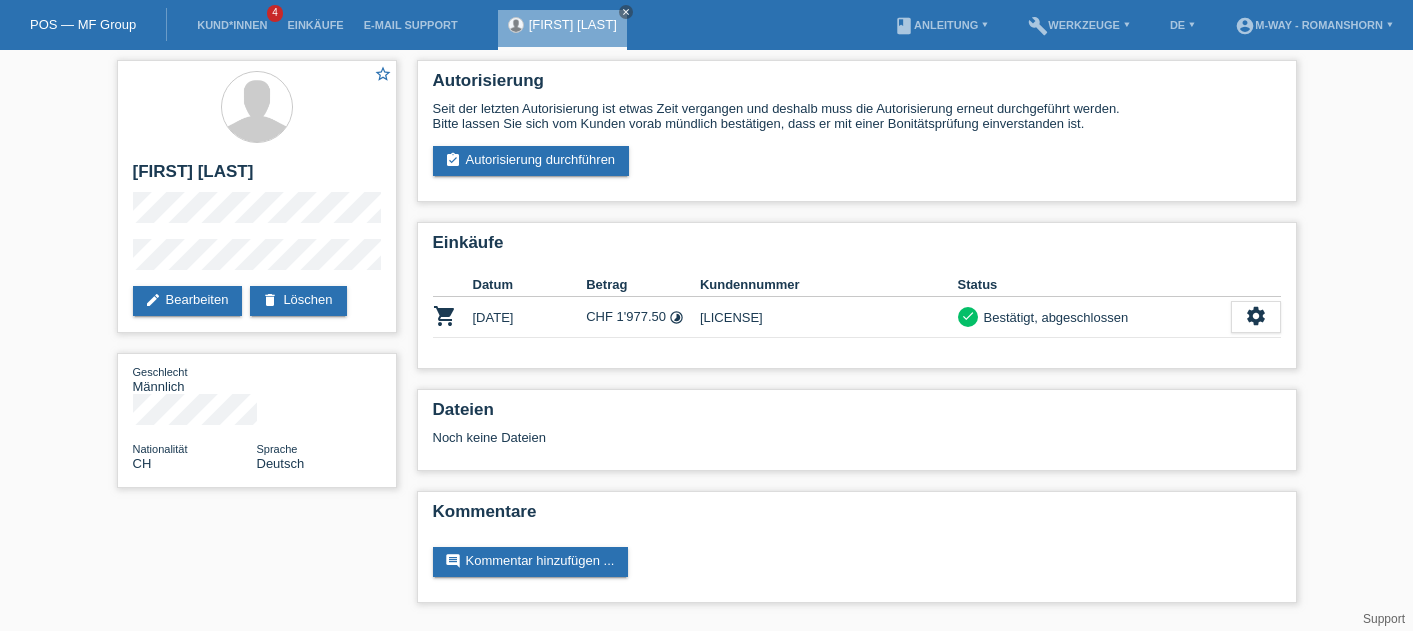 scroll, scrollTop: 0, scrollLeft: 0, axis: both 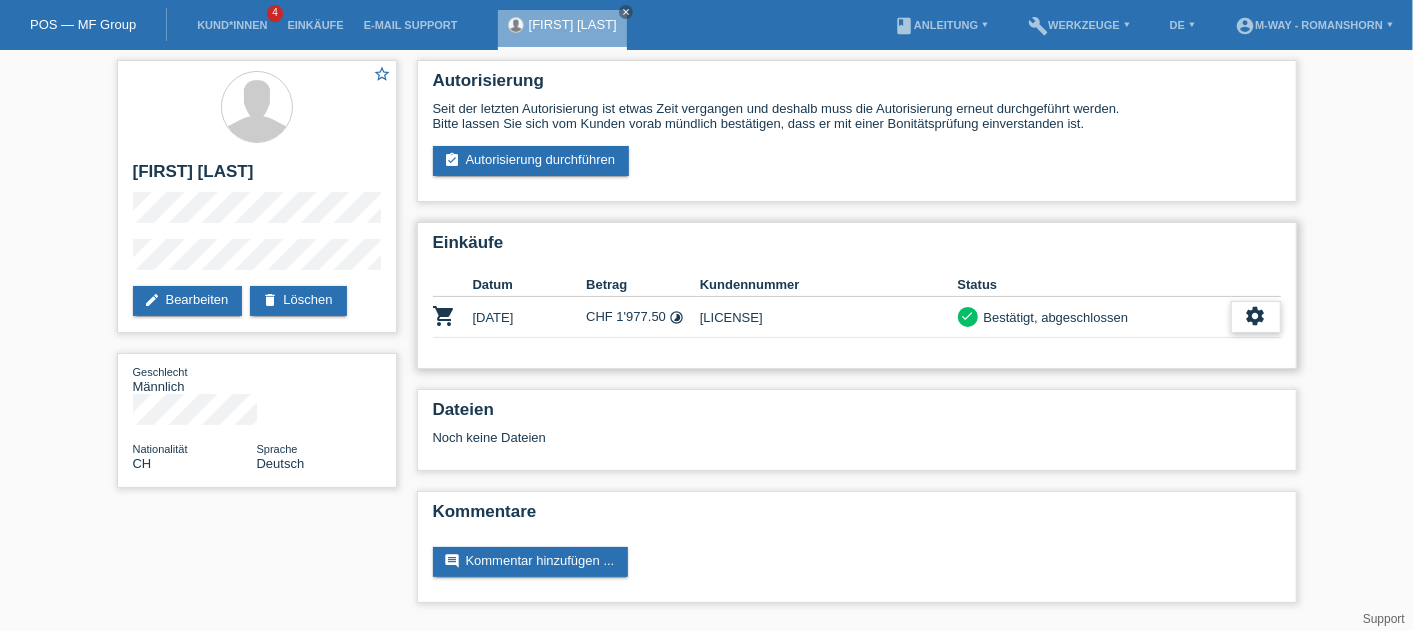 click on "settings" at bounding box center (1256, 316) 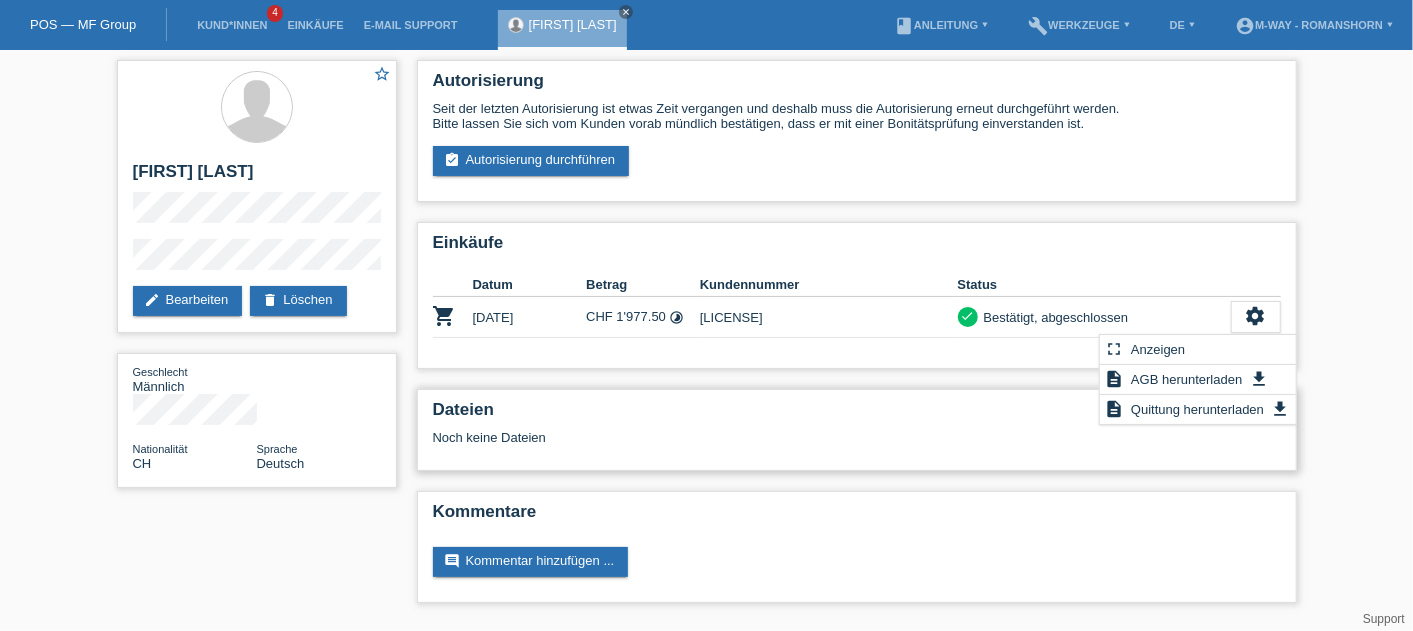 click on "Noch keine Dateien" at bounding box center (738, 437) 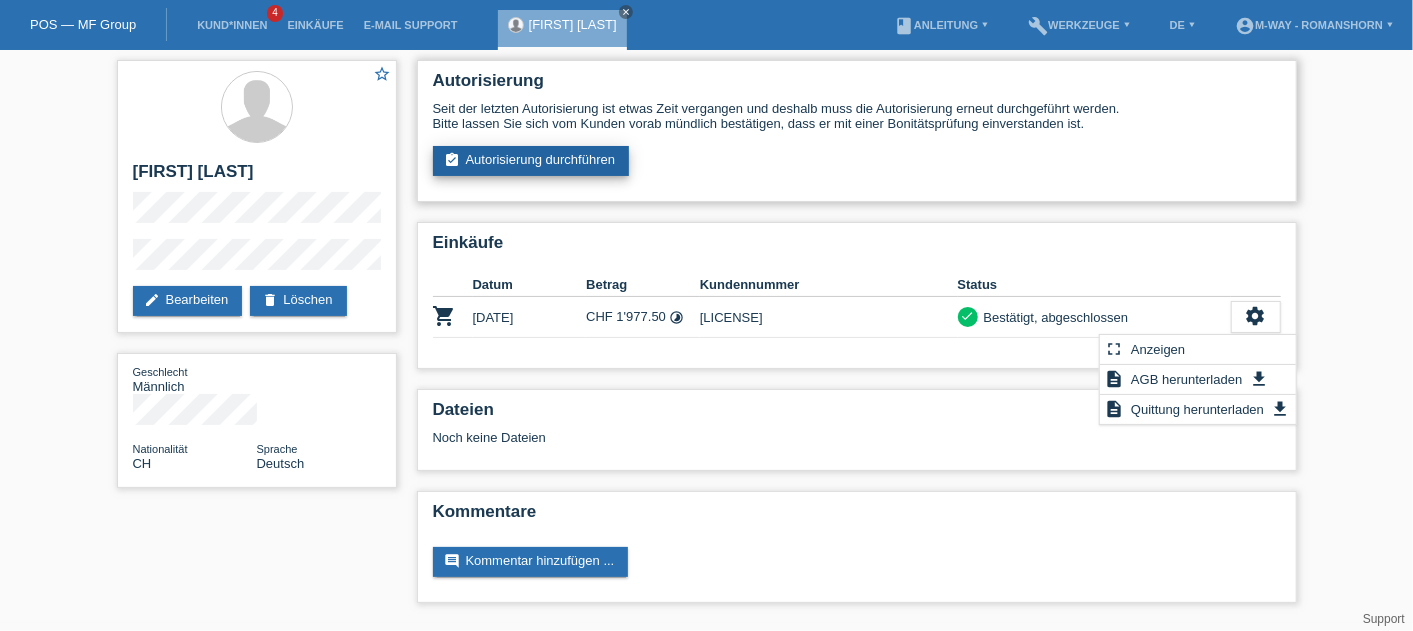 click on "assignment_turned_in  Autorisierung durchführen" at bounding box center (531, 161) 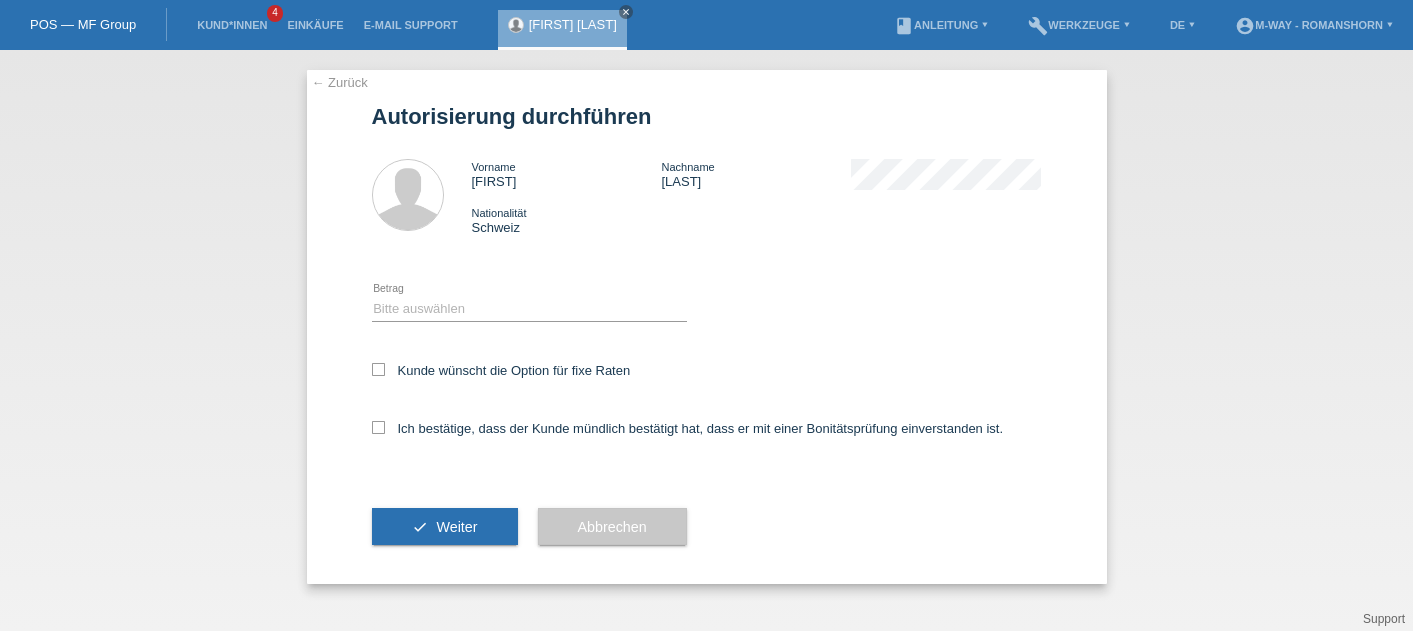 scroll, scrollTop: 0, scrollLeft: 0, axis: both 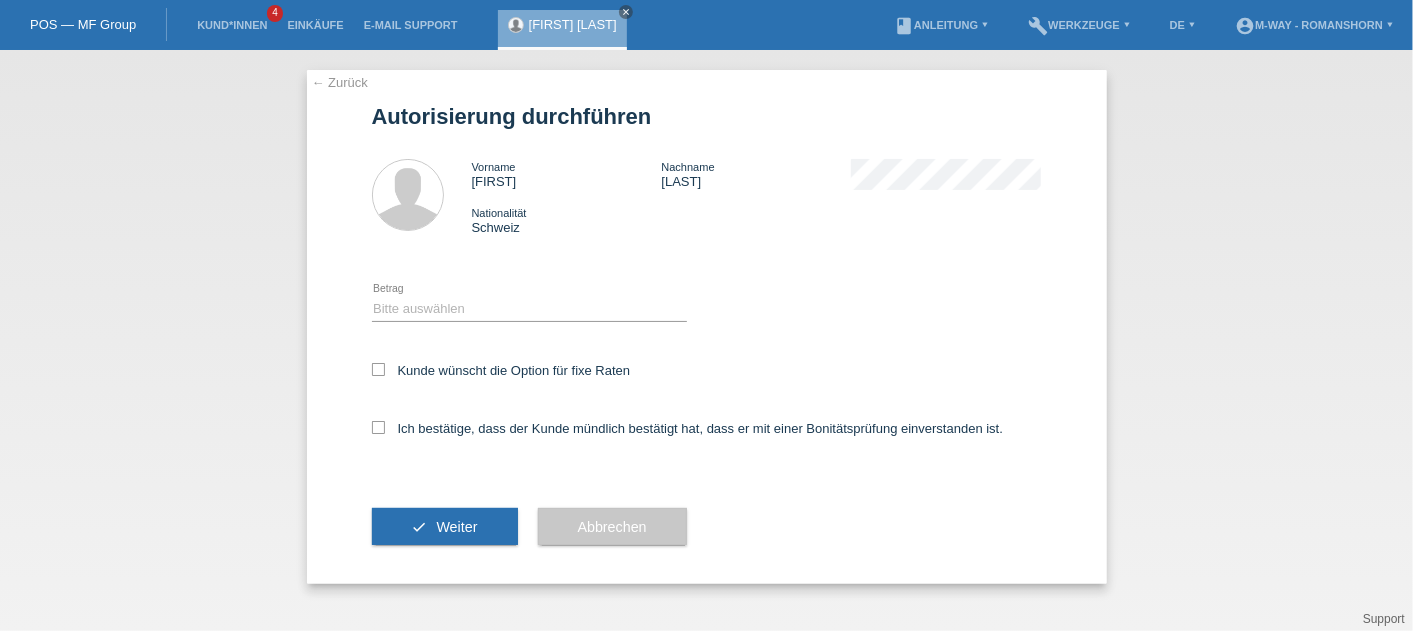 click on "Bitte auswählen
CHF 1.00 - CHF 499.00
CHF 500.00 - CHF 1'999.00
CHF 2'000.00 - CHF 15'000.00
error
Betrag" at bounding box center [529, 309] 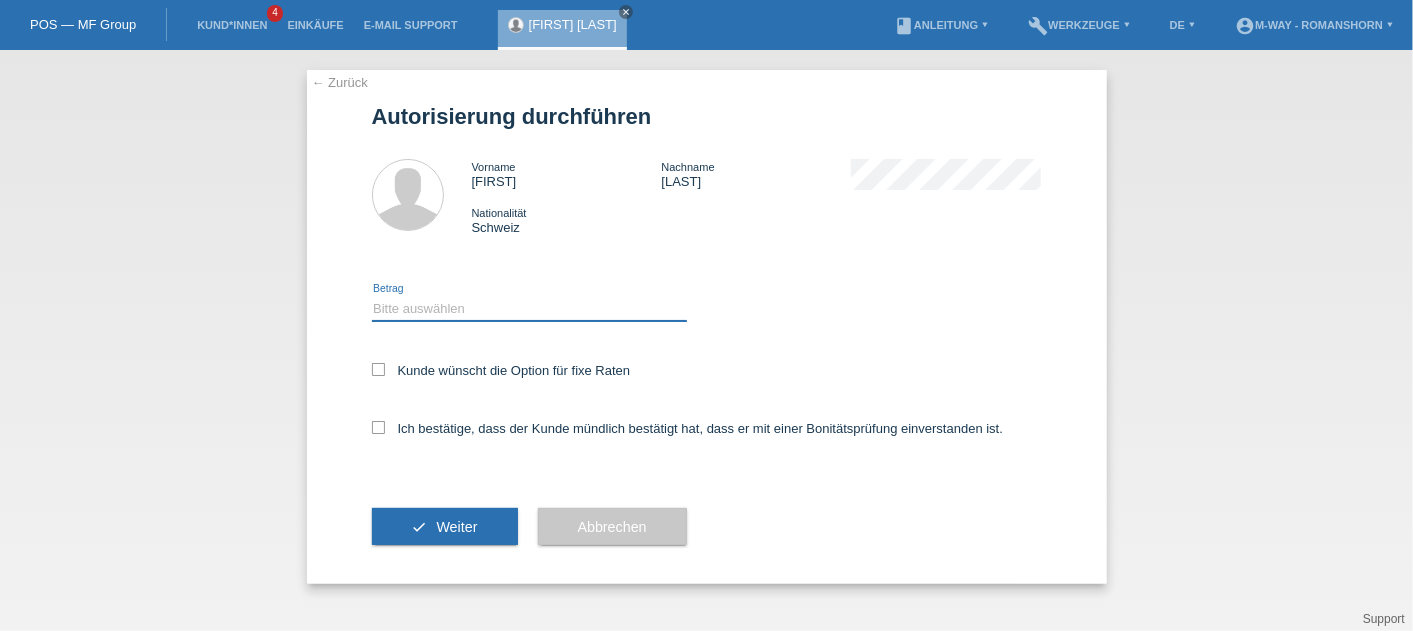 click on "Bitte auswählen
CHF 1.00 - CHF 499.00
CHF 500.00 - CHF 1'999.00
CHF 2'000.00 - CHF 15'000.00" at bounding box center (529, 308) 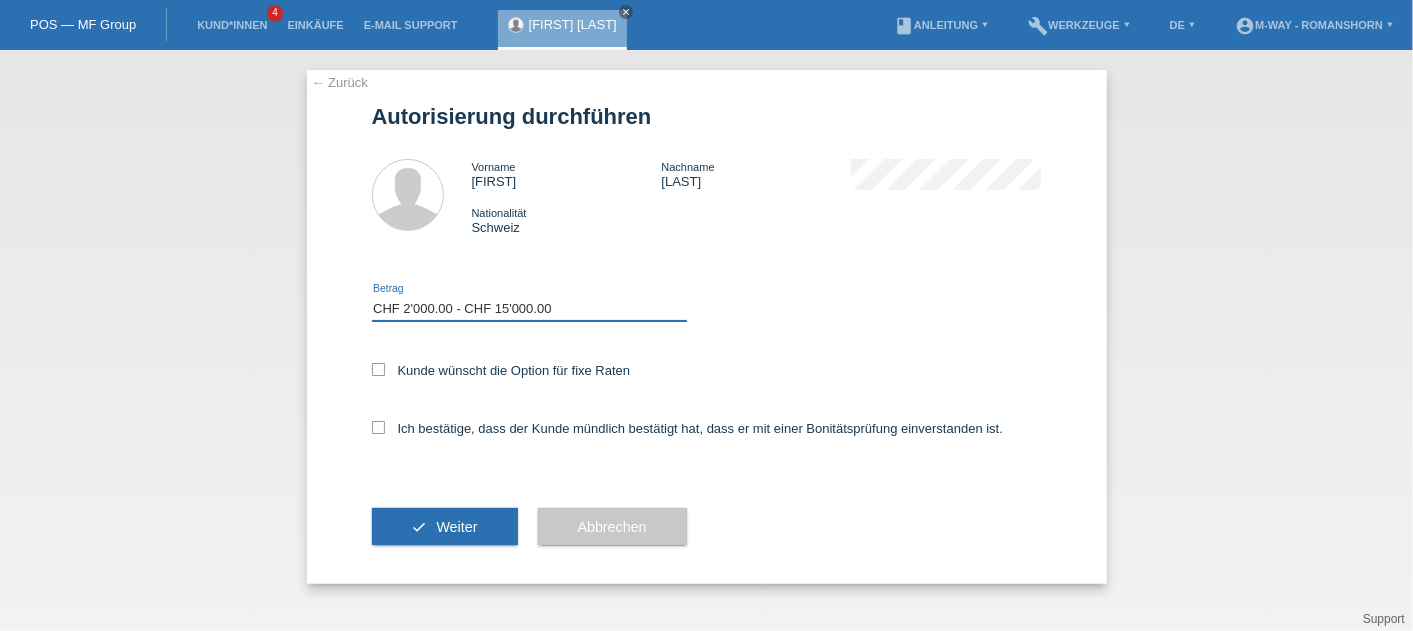 click on "Bitte auswählen
CHF 1.00 - CHF 499.00
CHF 500.00 - CHF 1'999.00
CHF 2'000.00 - CHF 15'000.00" at bounding box center (529, 308) 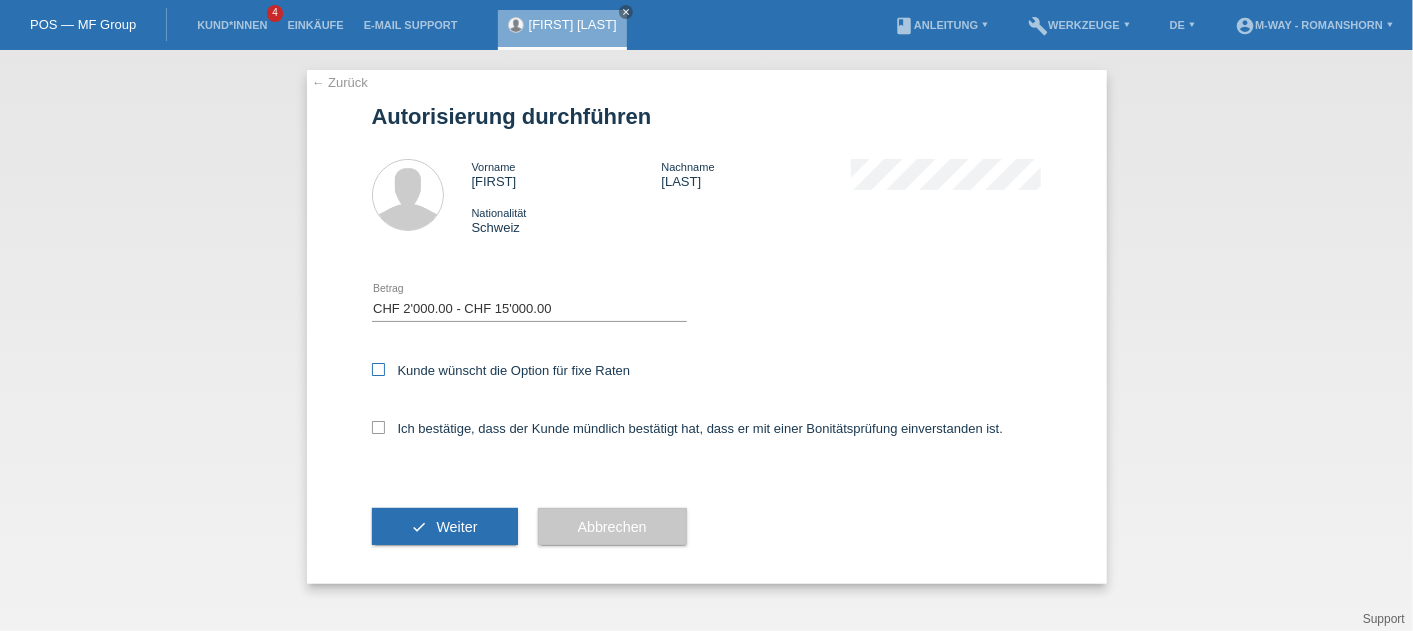 click at bounding box center (378, 369) 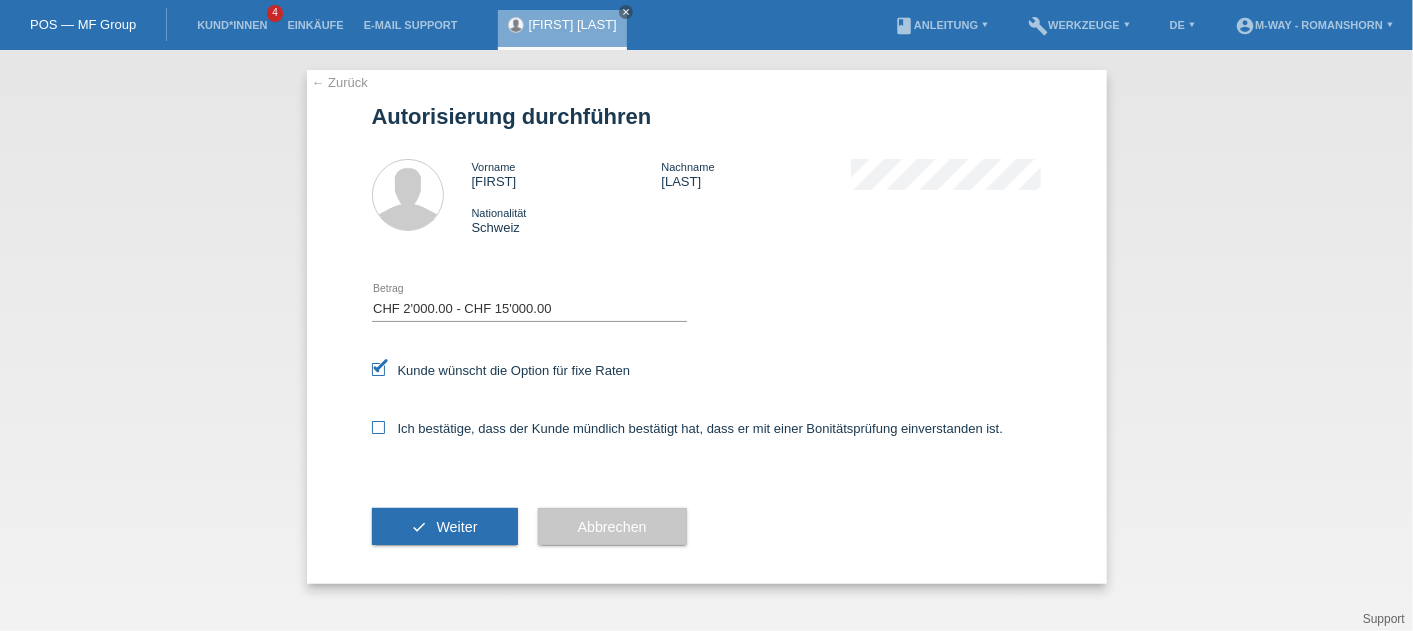 click at bounding box center [378, 427] 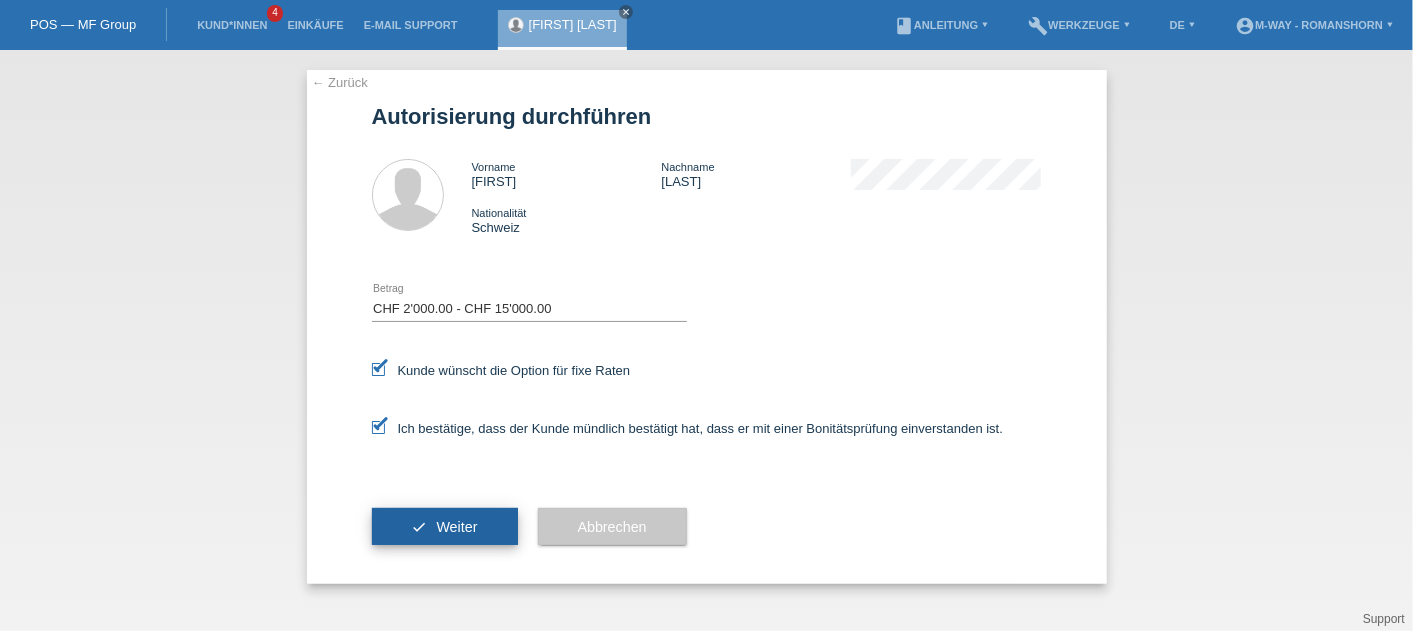 click on "check   Weiter" at bounding box center [445, 527] 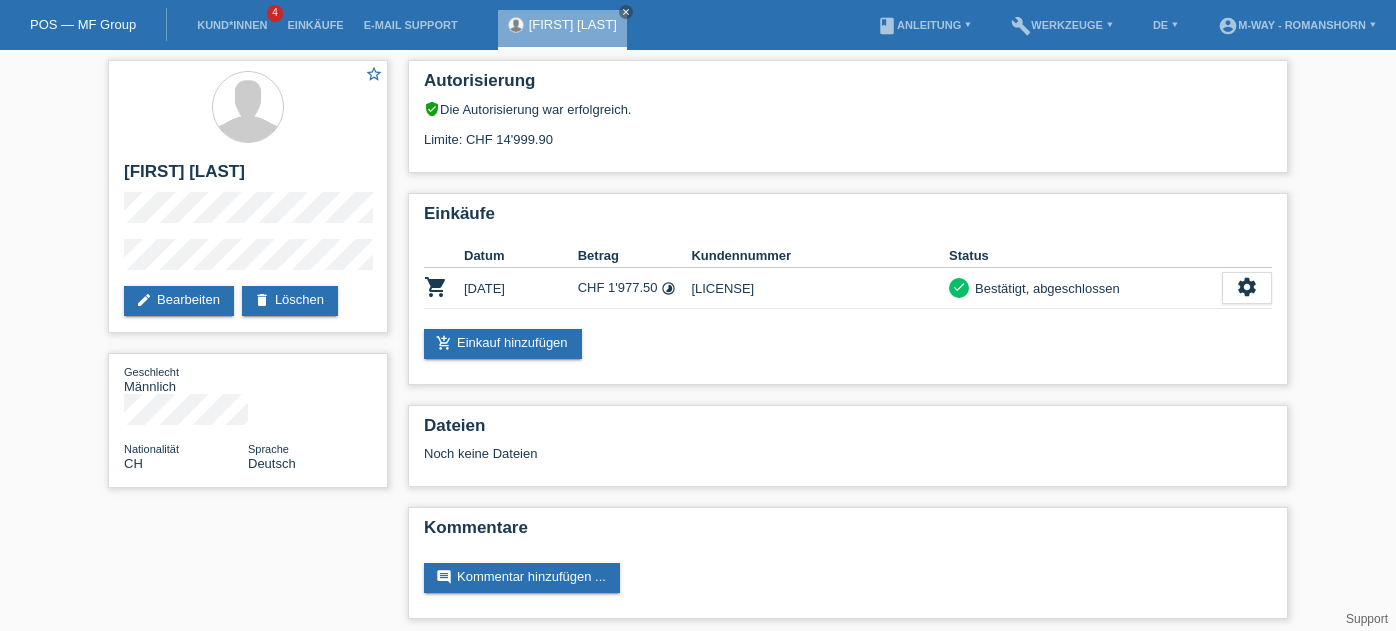 scroll, scrollTop: 0, scrollLeft: 0, axis: both 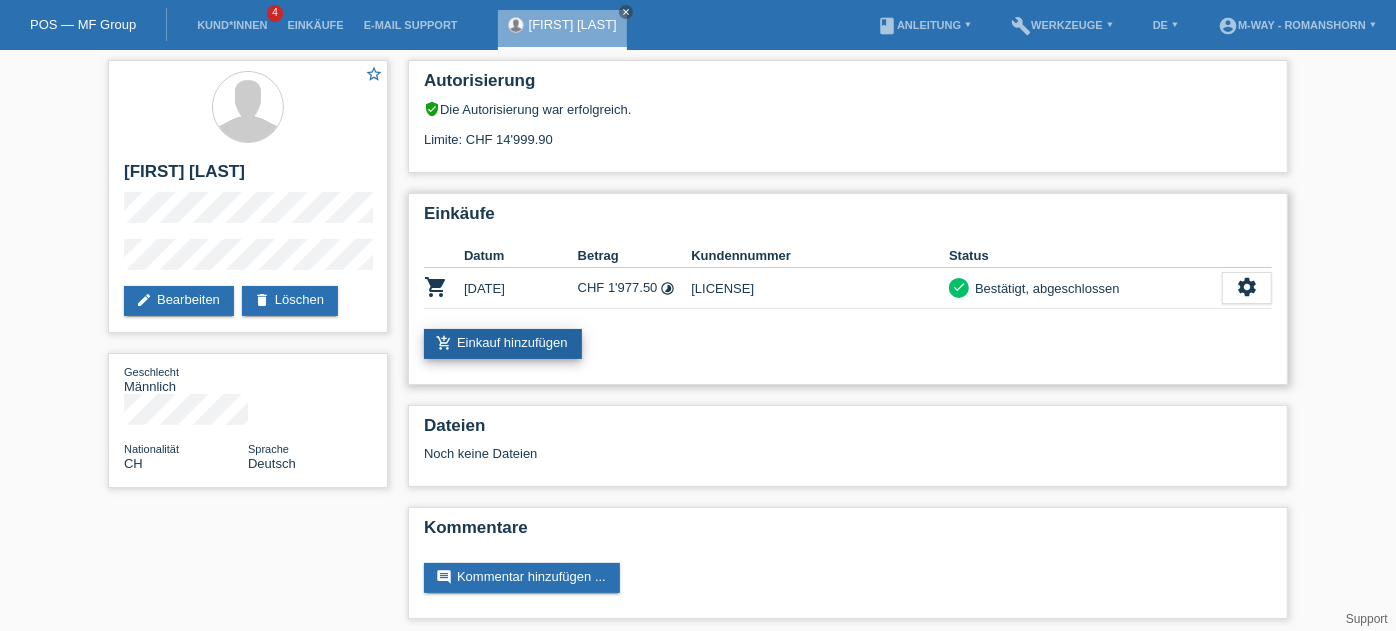 click on "add_shopping_cart  Einkauf hinzufügen" at bounding box center [503, 344] 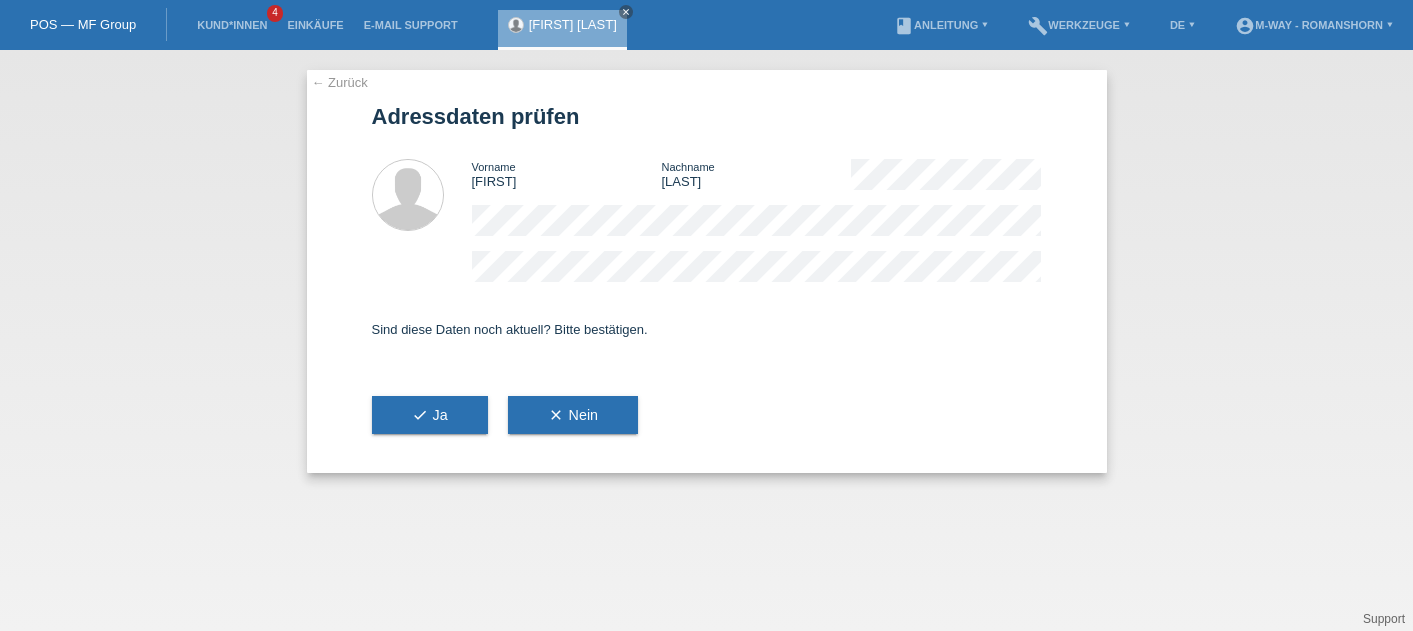 scroll, scrollTop: 0, scrollLeft: 0, axis: both 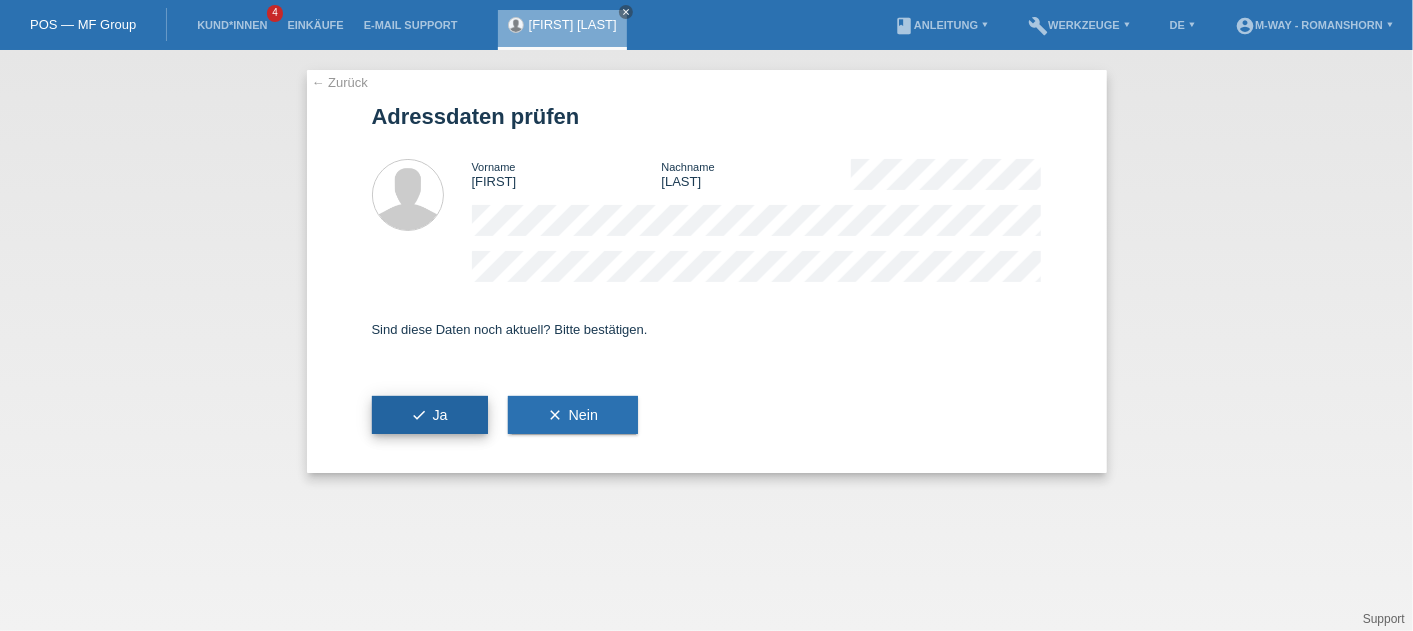 click on "check  Ja" at bounding box center (430, 415) 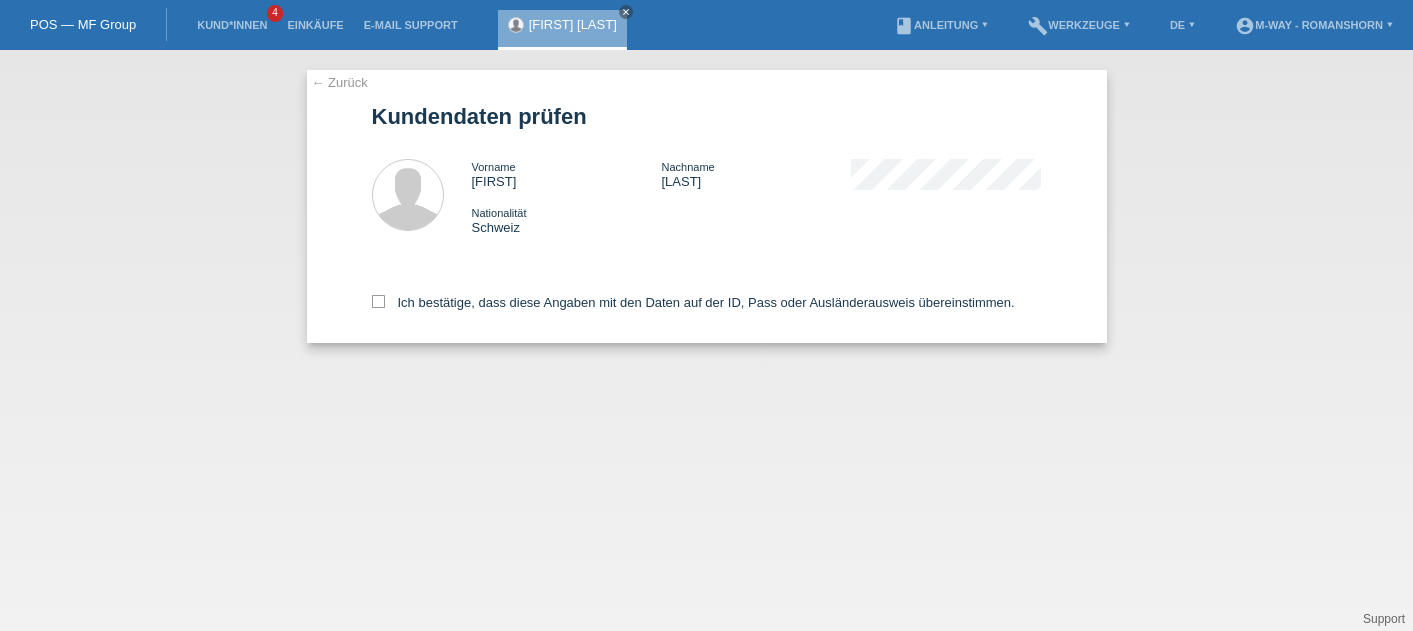 scroll, scrollTop: 0, scrollLeft: 0, axis: both 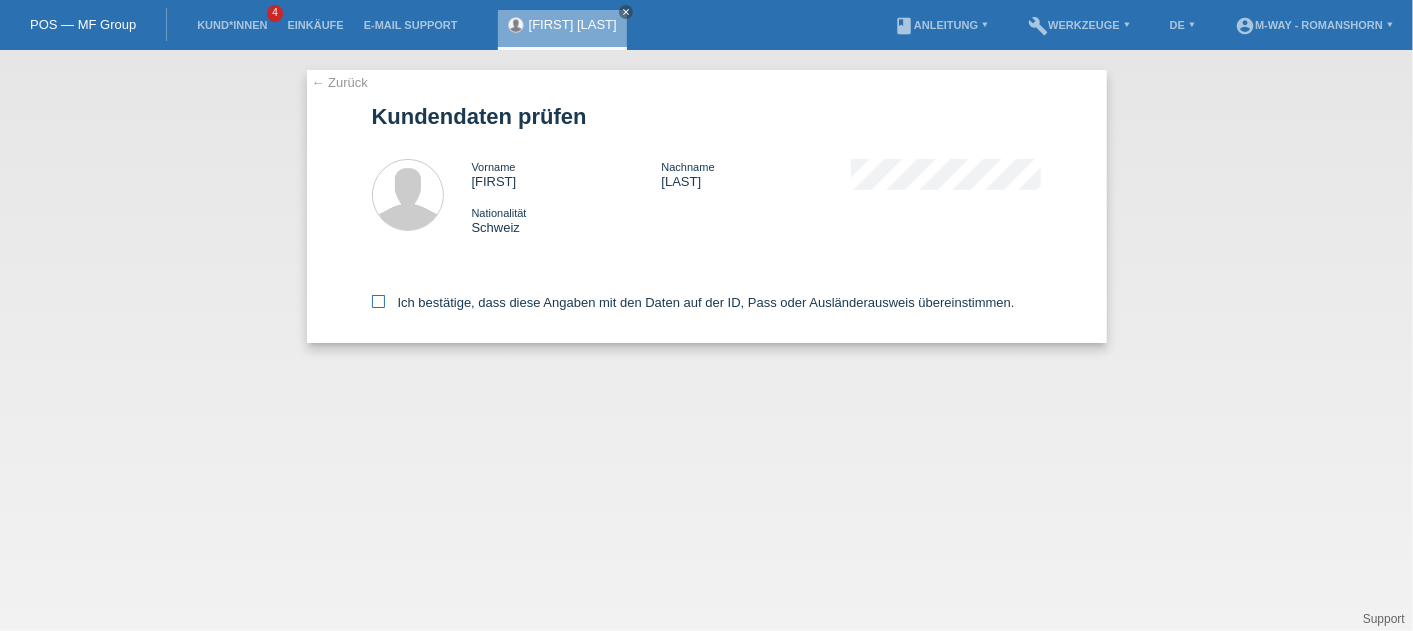 click at bounding box center (378, 301) 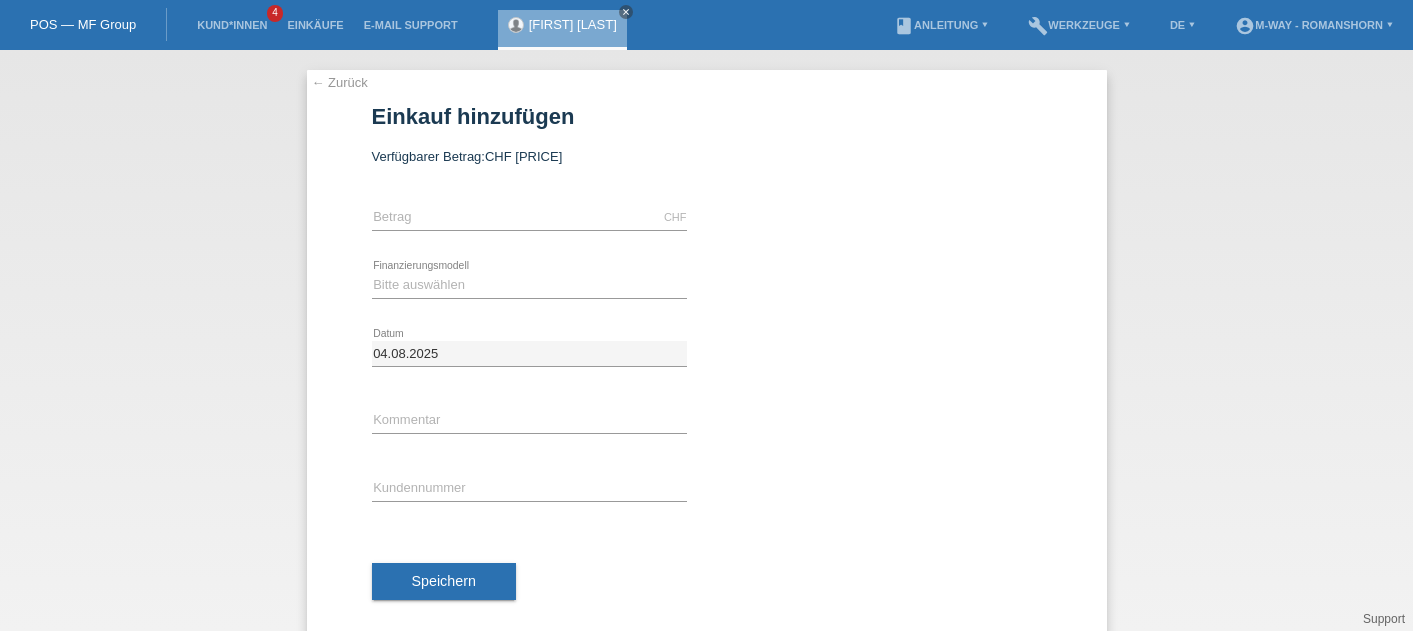 scroll, scrollTop: 0, scrollLeft: 0, axis: both 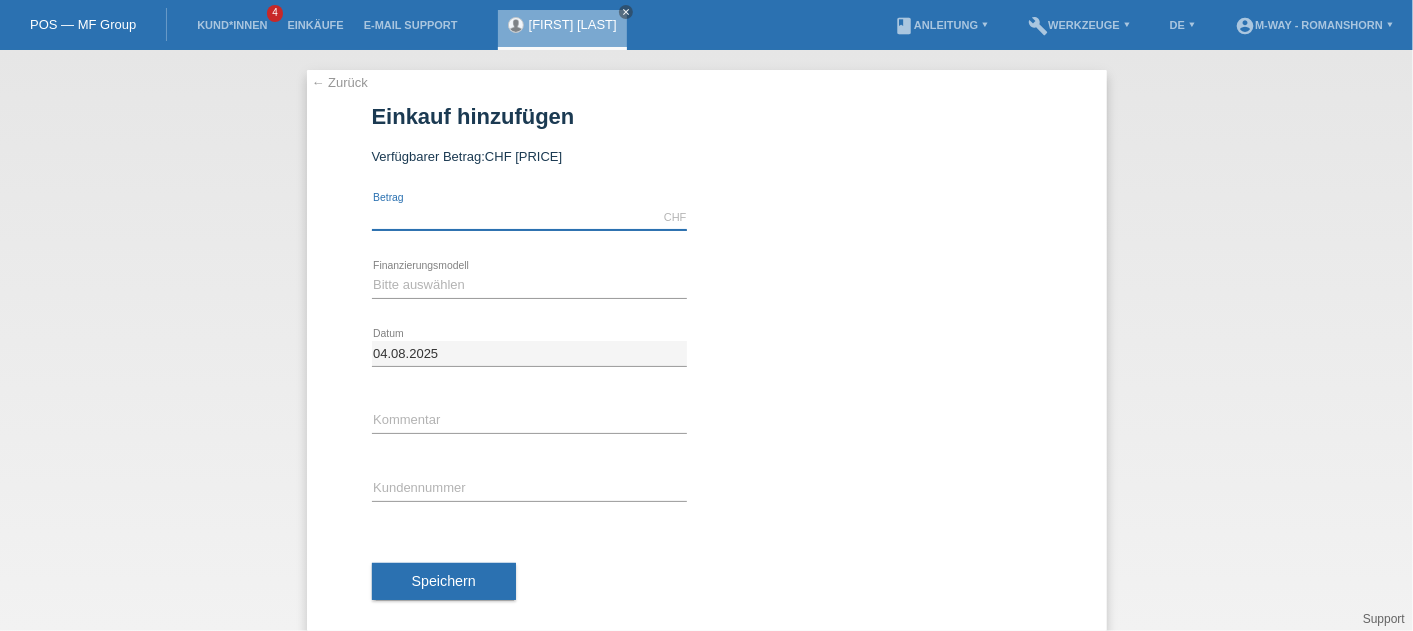 click at bounding box center [529, 217] 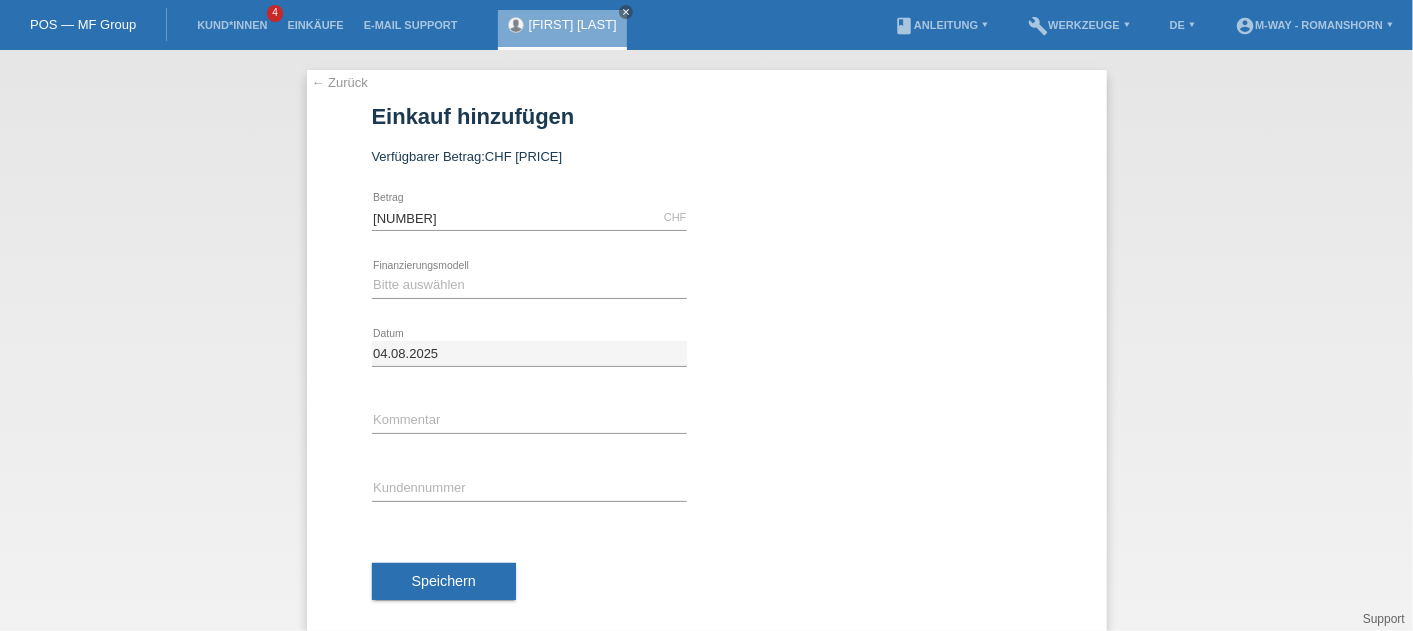 type on "[PRICE]" 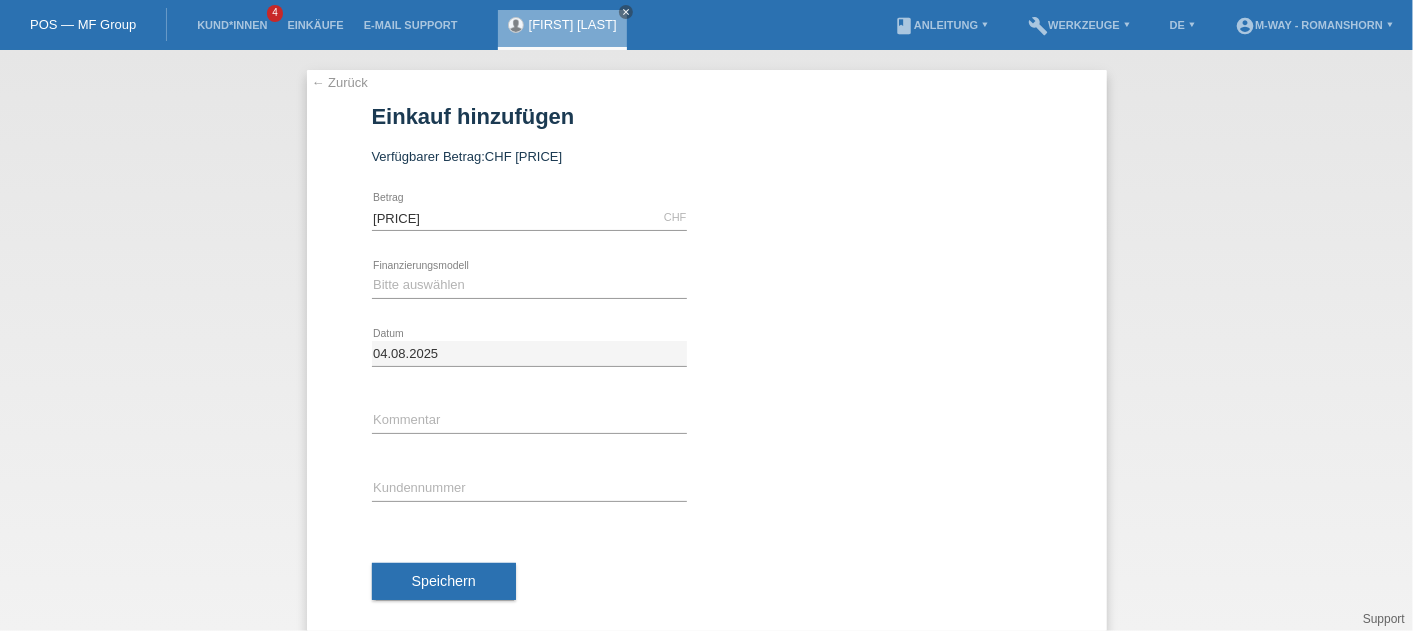 click at bounding box center (884, 327) 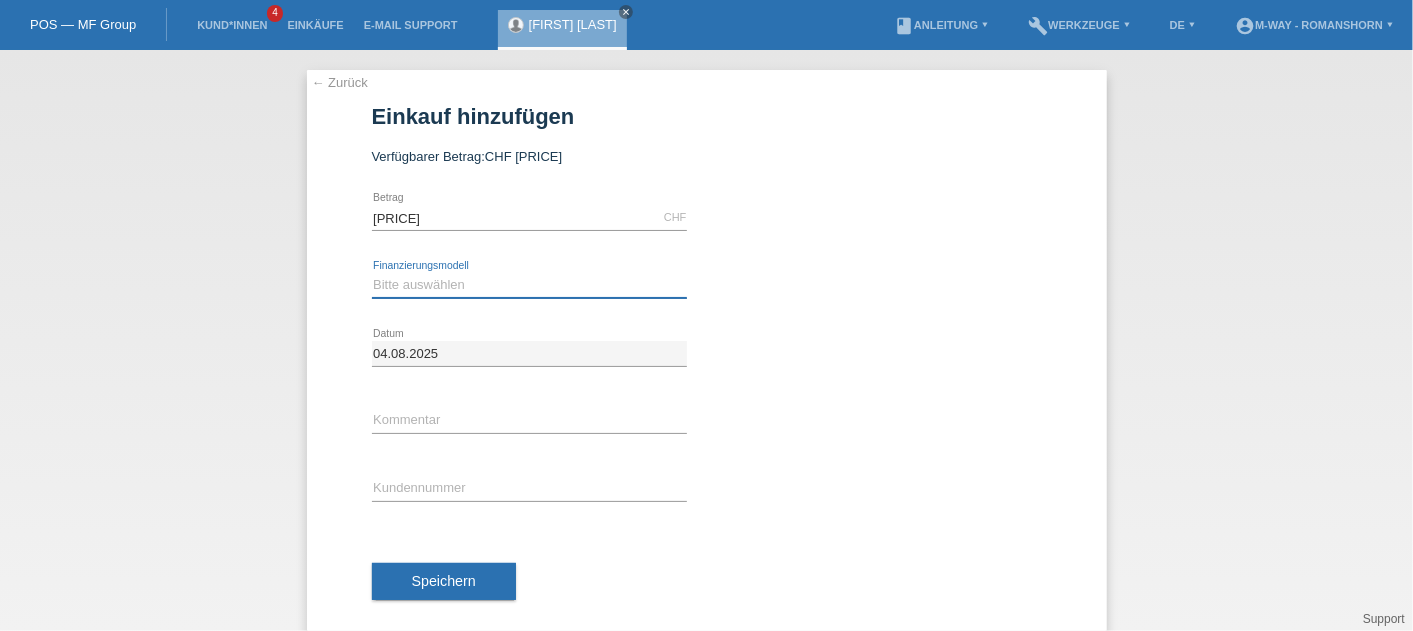 click on "Bitte auswählen
Fixe Raten
Kauf auf Rechnung mit Teilzahlungsoption" at bounding box center (529, 285) 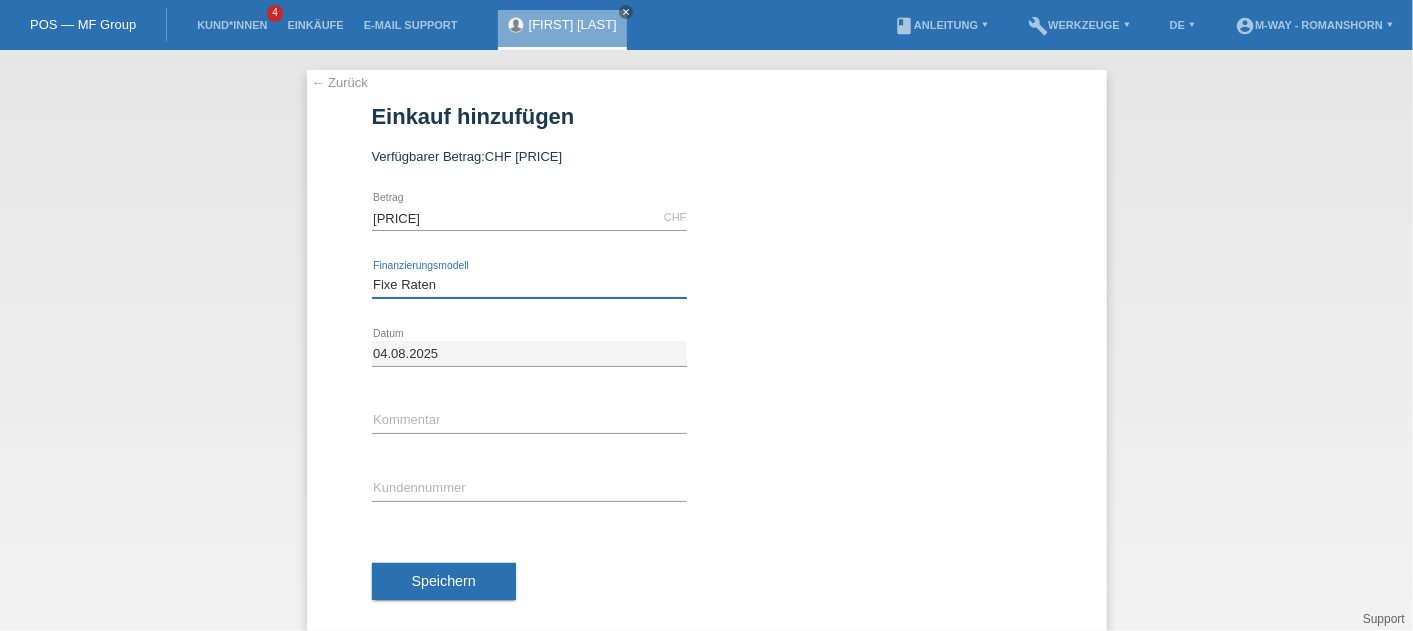 click on "Bitte auswählen
Fixe Raten
Kauf auf Rechnung mit Teilzahlungsoption" at bounding box center (529, 285) 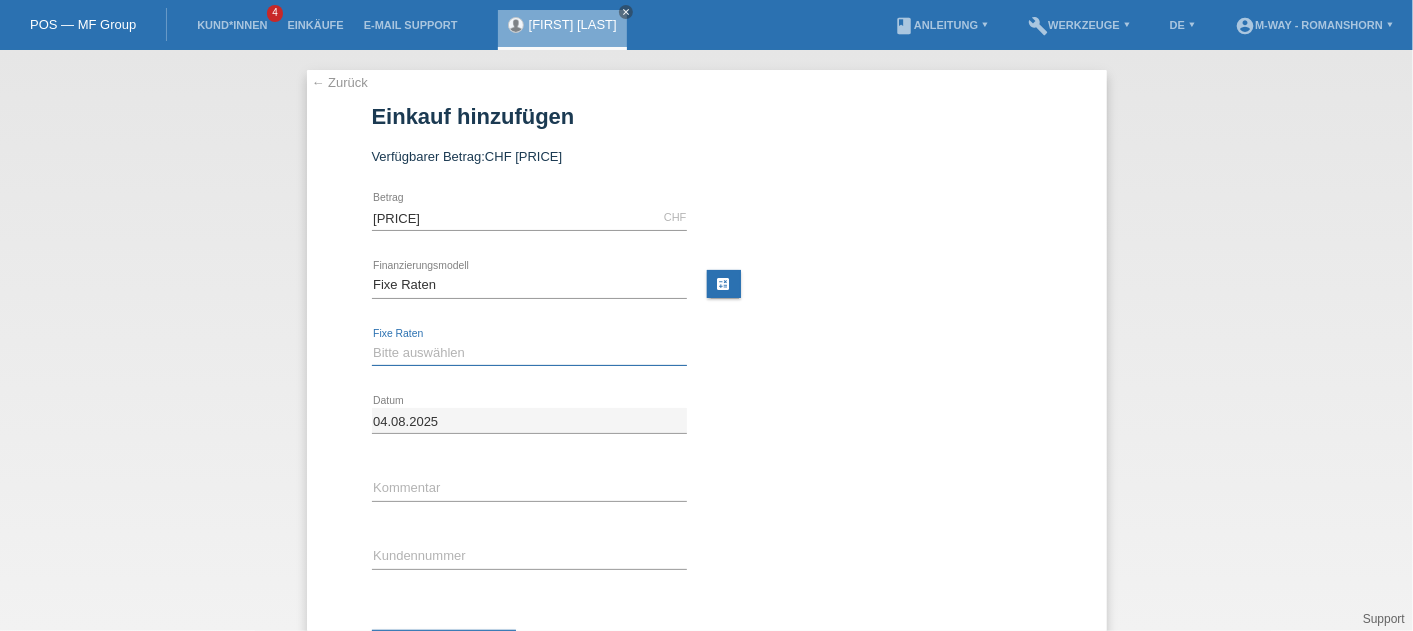 click on "Bitte auswählen
4 Raten
5 Raten
6 Raten
7 Raten
8 Raten
9 Raten
10 Raten
11 Raten" at bounding box center (529, 353) 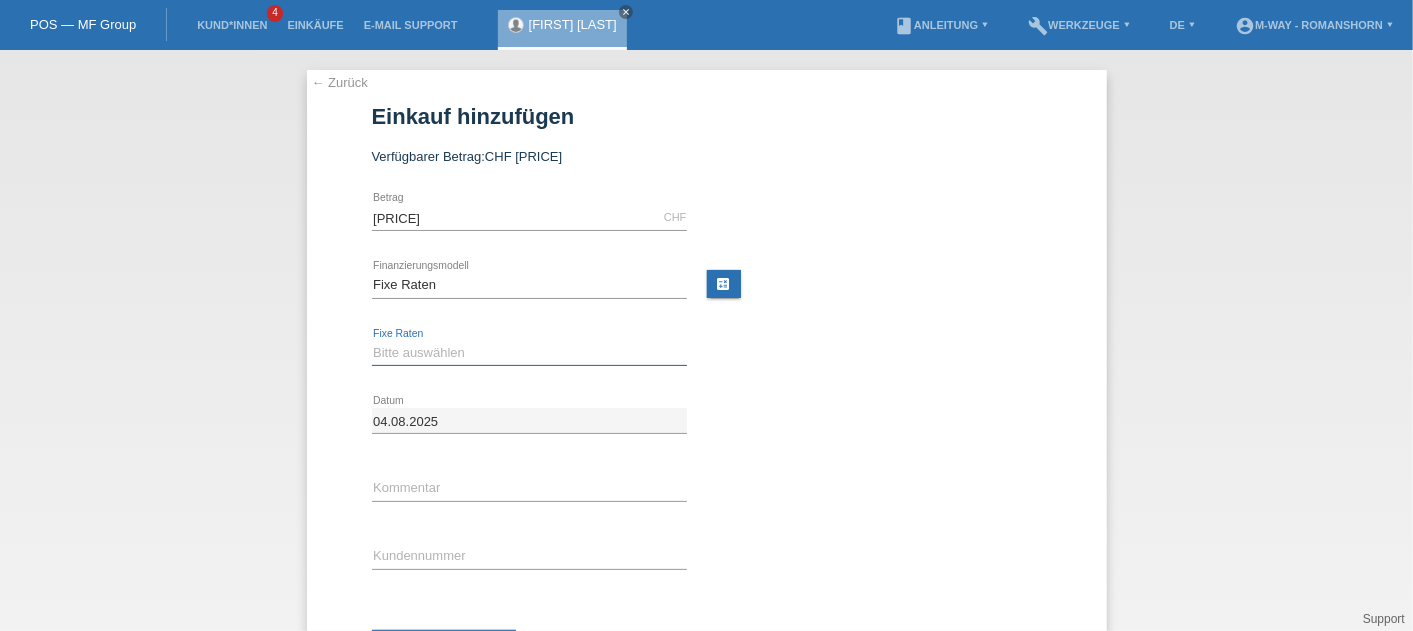 select on "202" 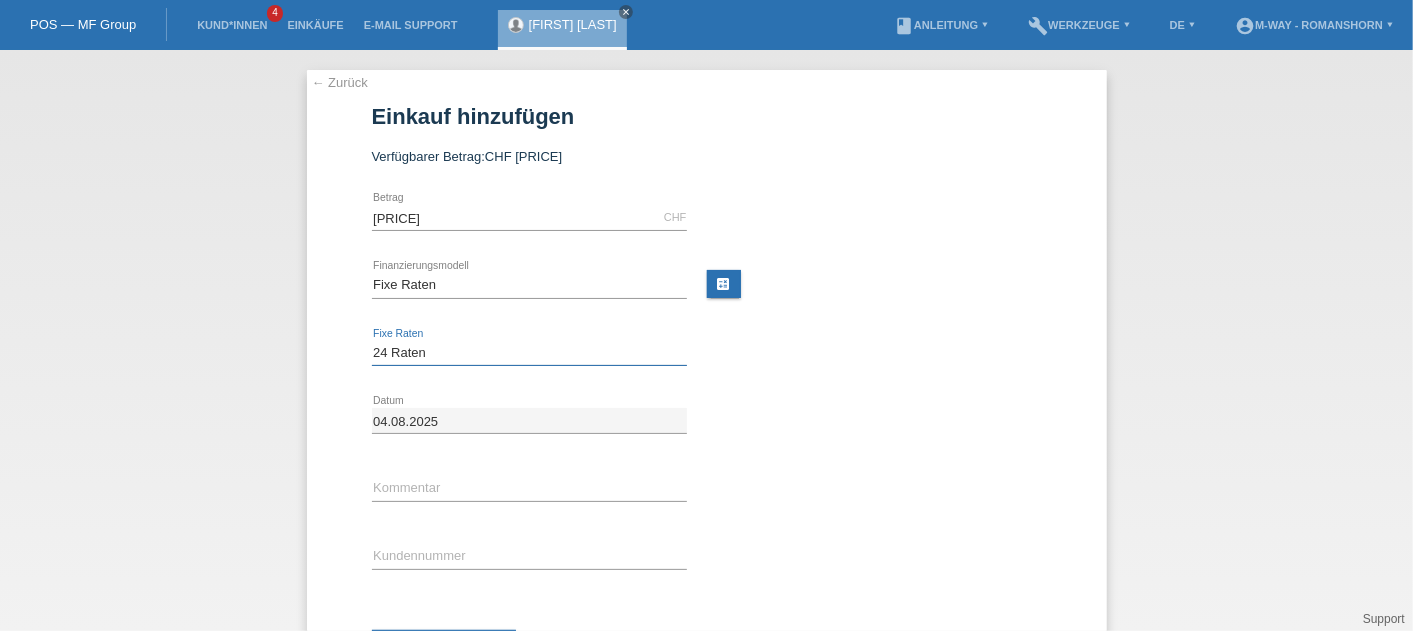 click on "Bitte auswählen
4 Raten
5 Raten
6 Raten
7 Raten
8 Raten
9 Raten
10 Raten
11 Raten" at bounding box center (529, 353) 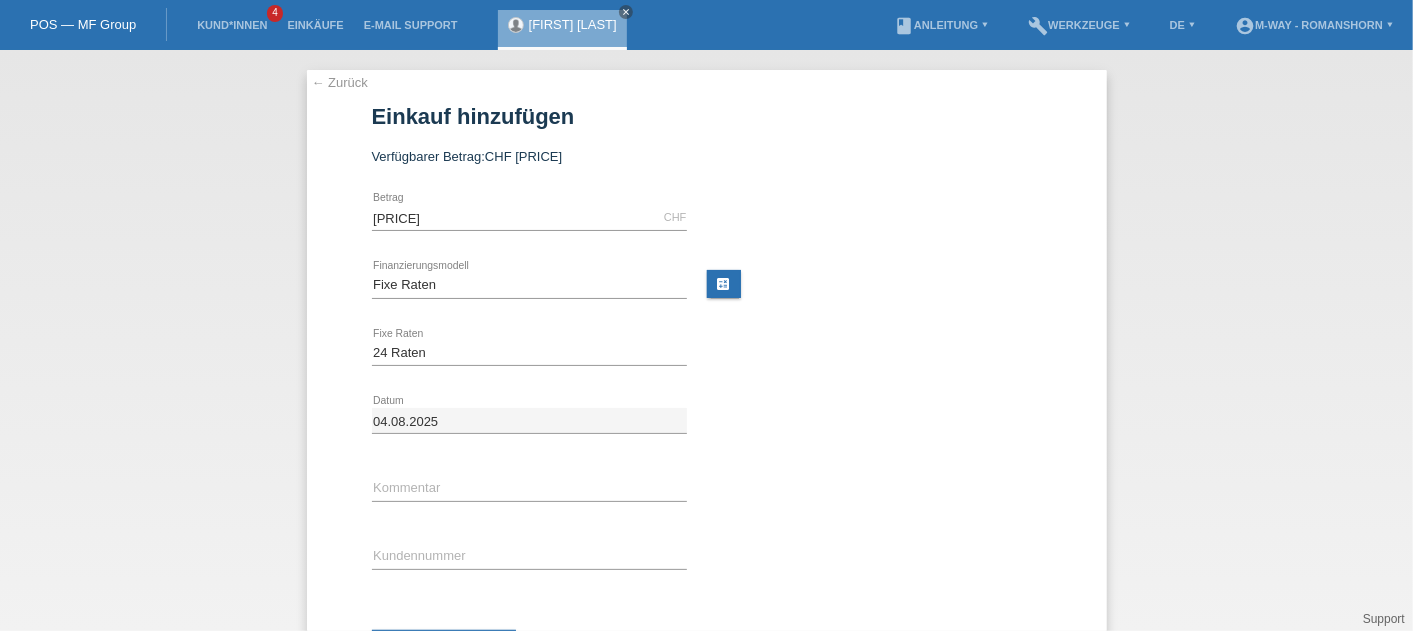 click on "calculate" at bounding box center [874, 285] 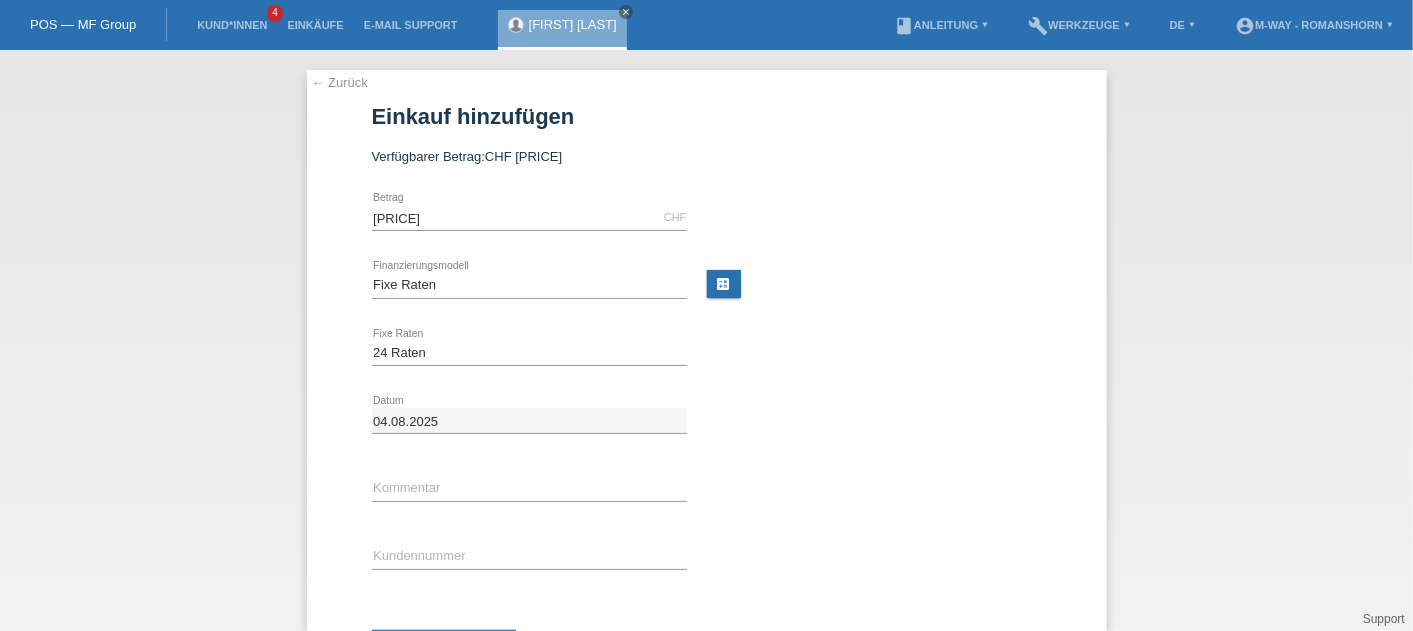 scroll, scrollTop: 94, scrollLeft: 0, axis: vertical 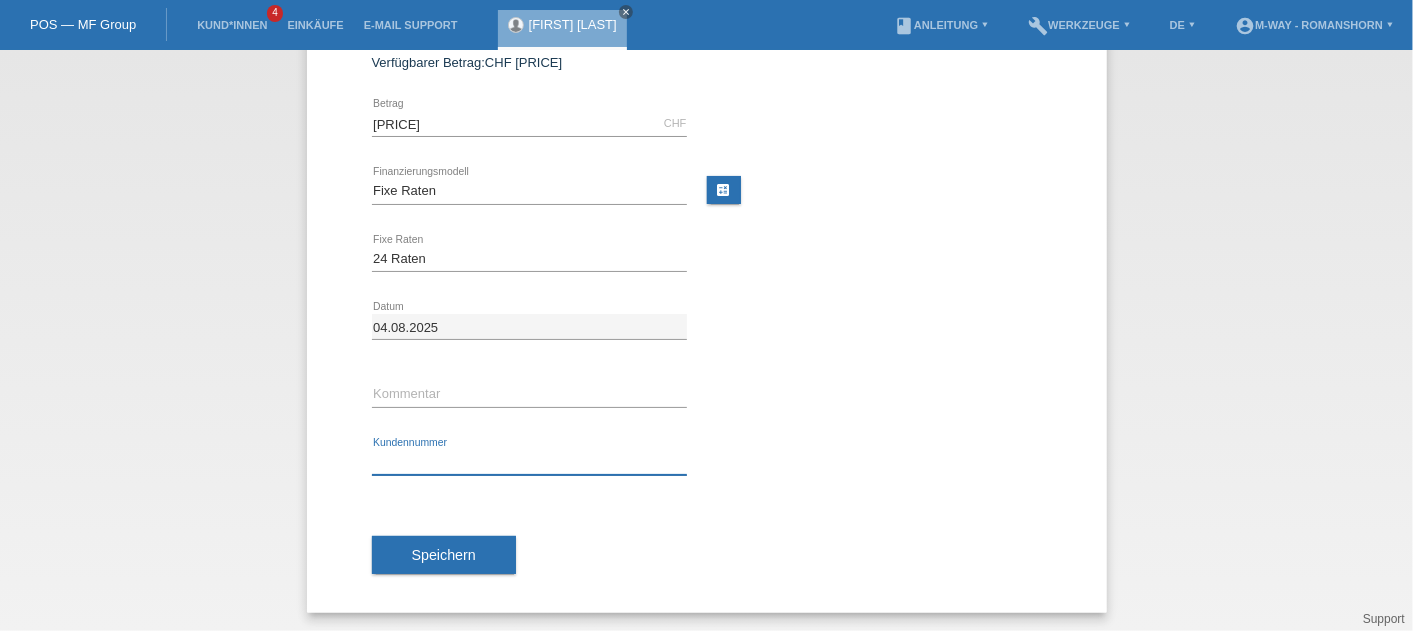 click at bounding box center [529, 462] 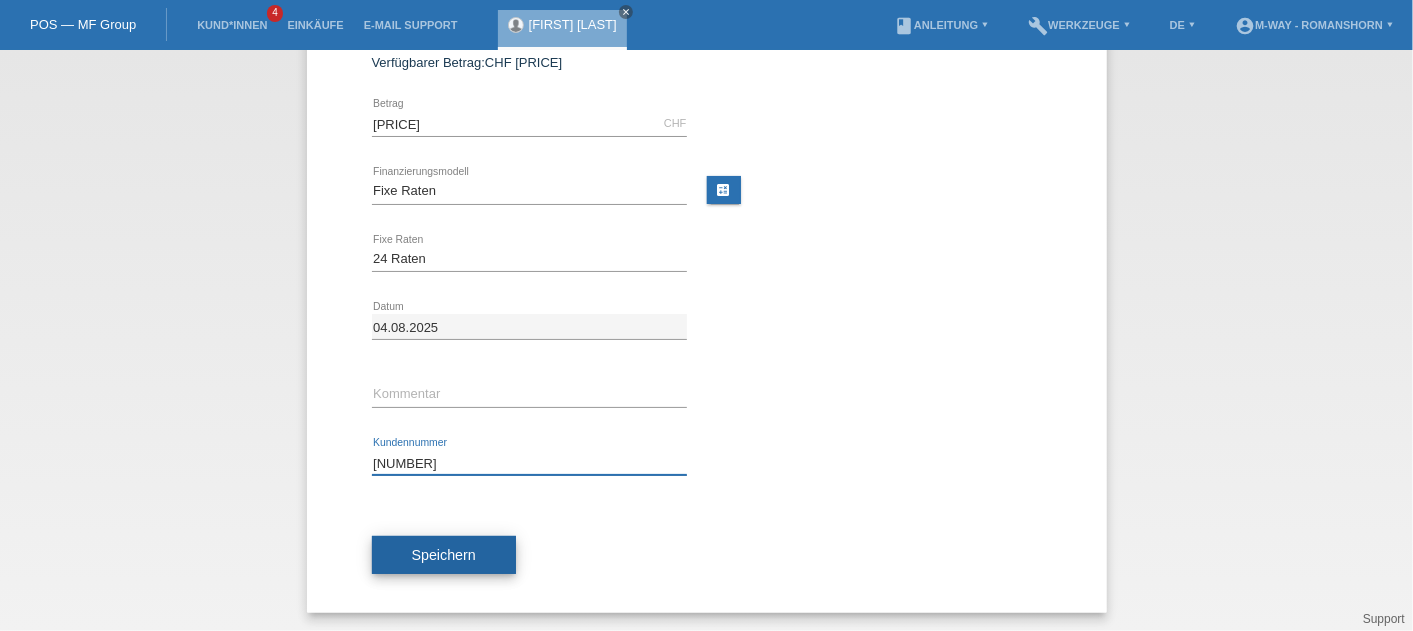 type on "[NUMBER]" 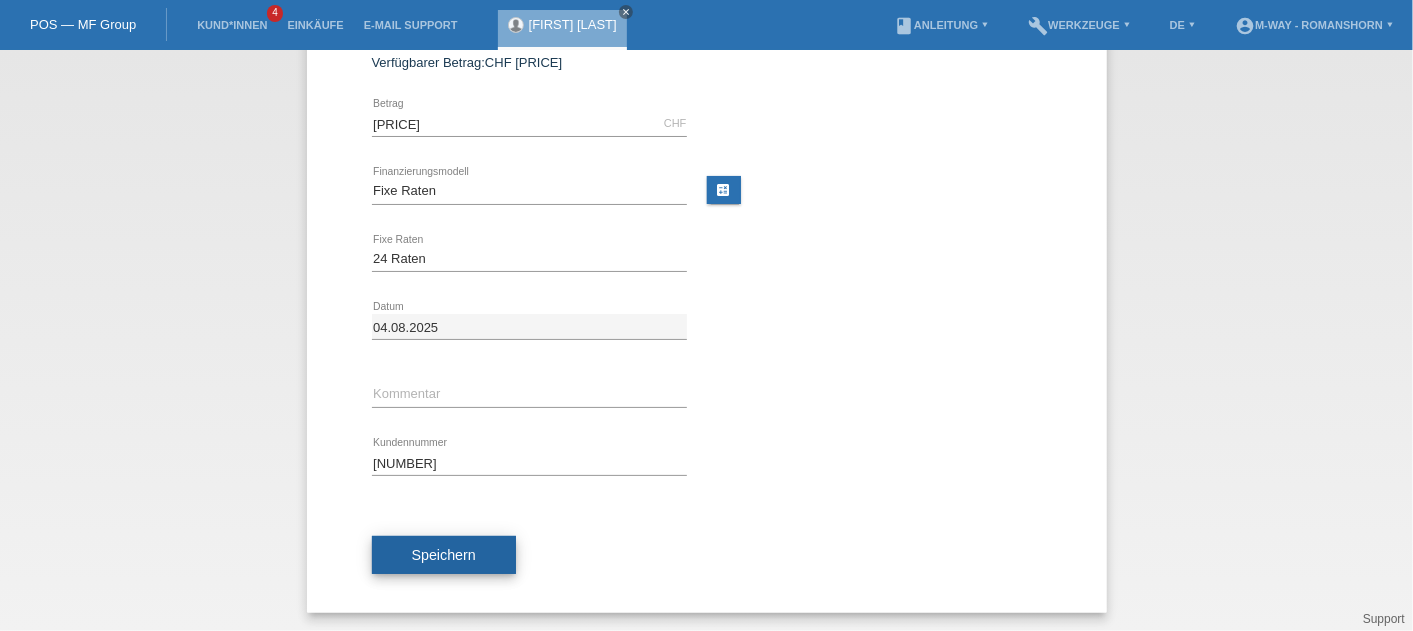 click on "Speichern" at bounding box center (444, 555) 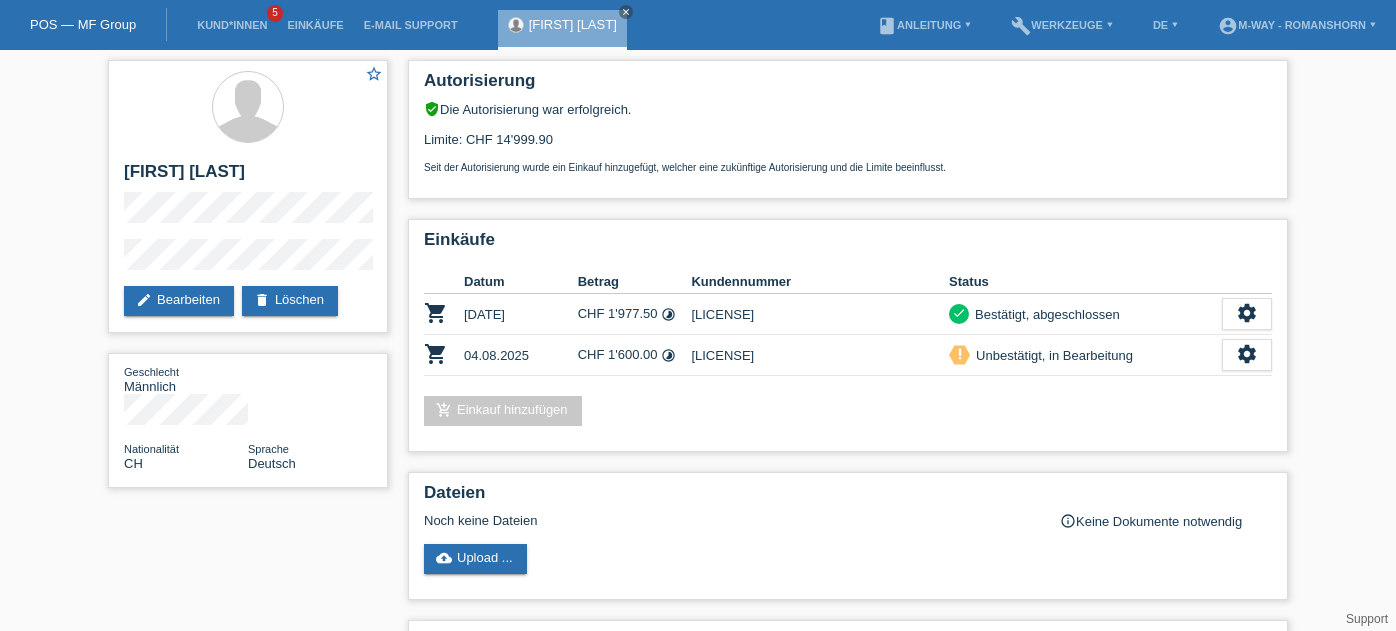 scroll, scrollTop: 0, scrollLeft: 0, axis: both 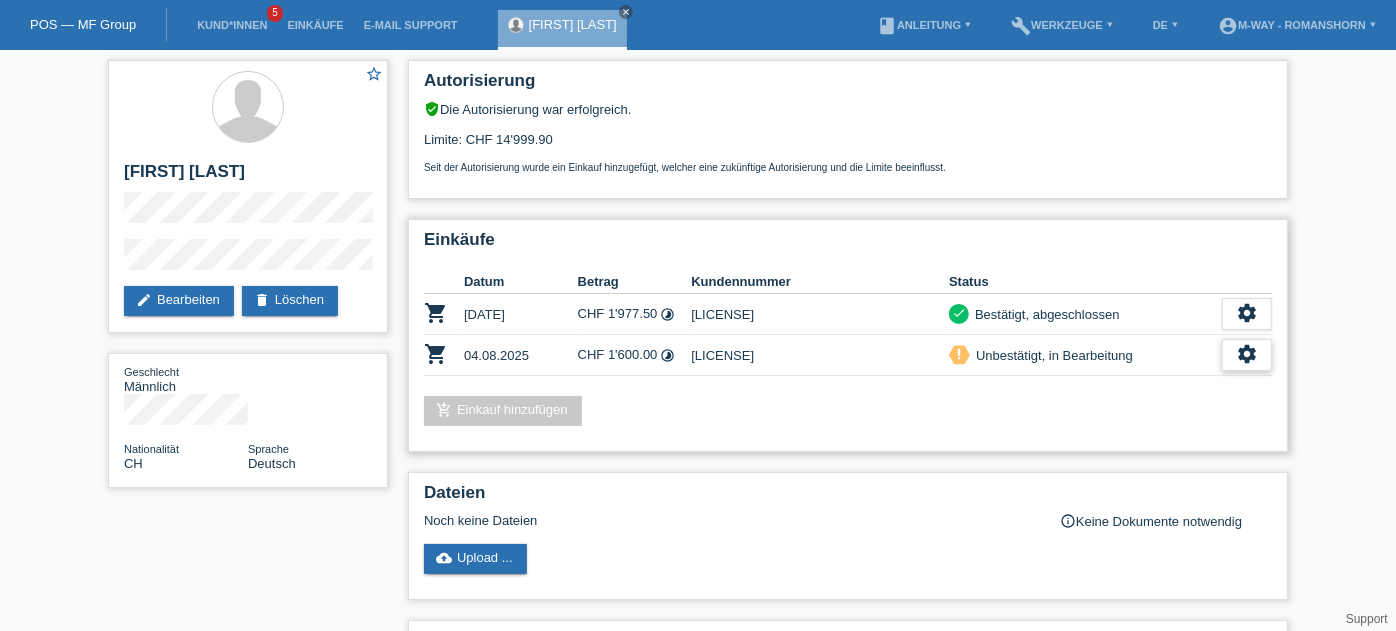 click on "settings" at bounding box center (1247, 354) 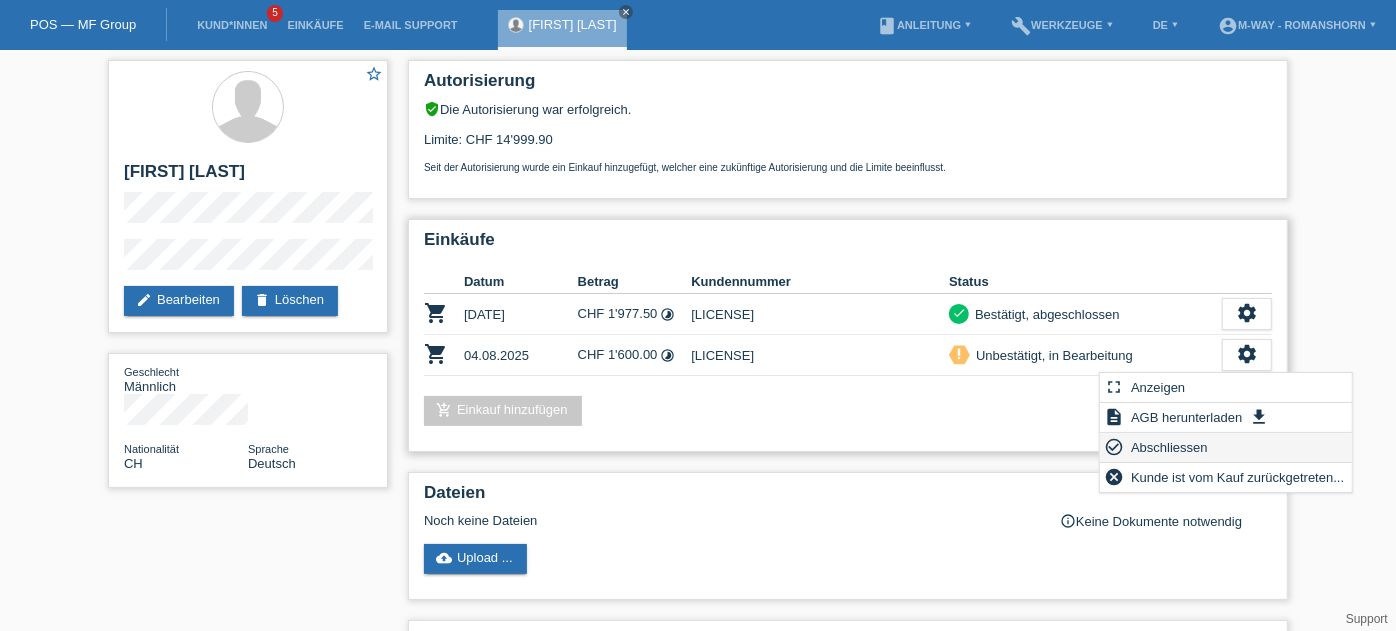 click on "Abschliessen" at bounding box center [1169, 447] 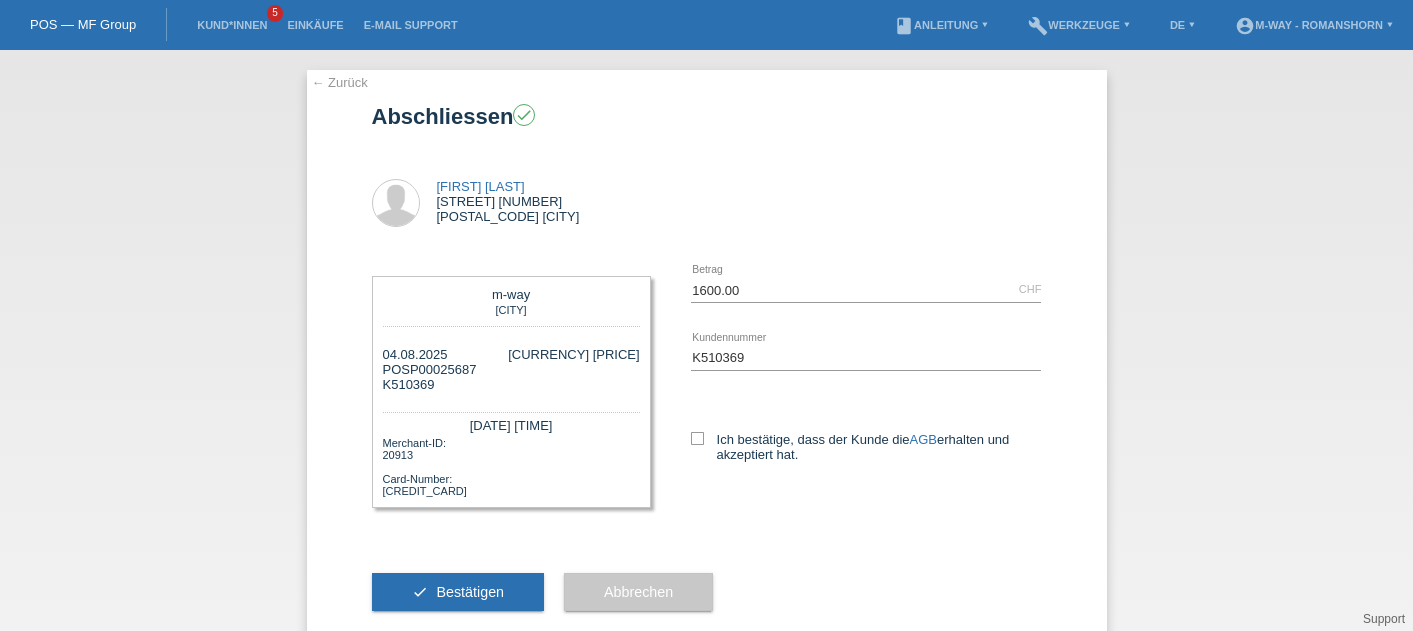 scroll, scrollTop: 0, scrollLeft: 0, axis: both 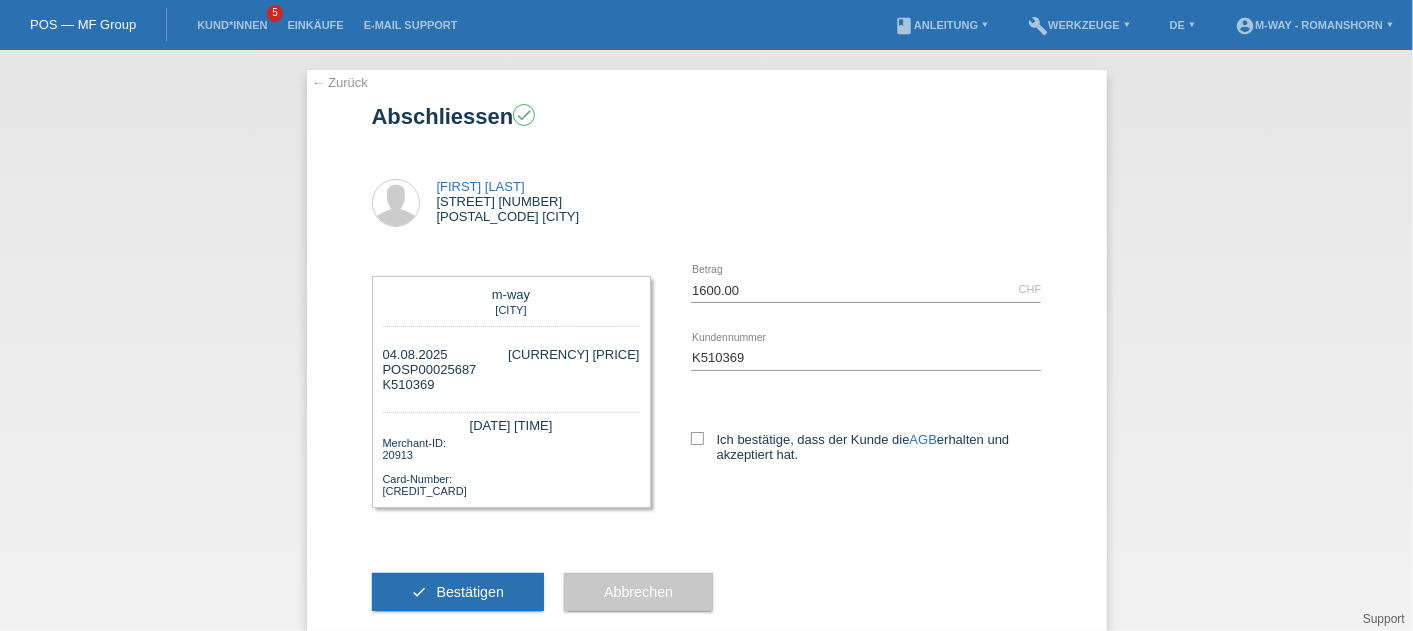 click on "1600.00
CHF
error
Betrag
K510369
error AGB" at bounding box center [846, 378] 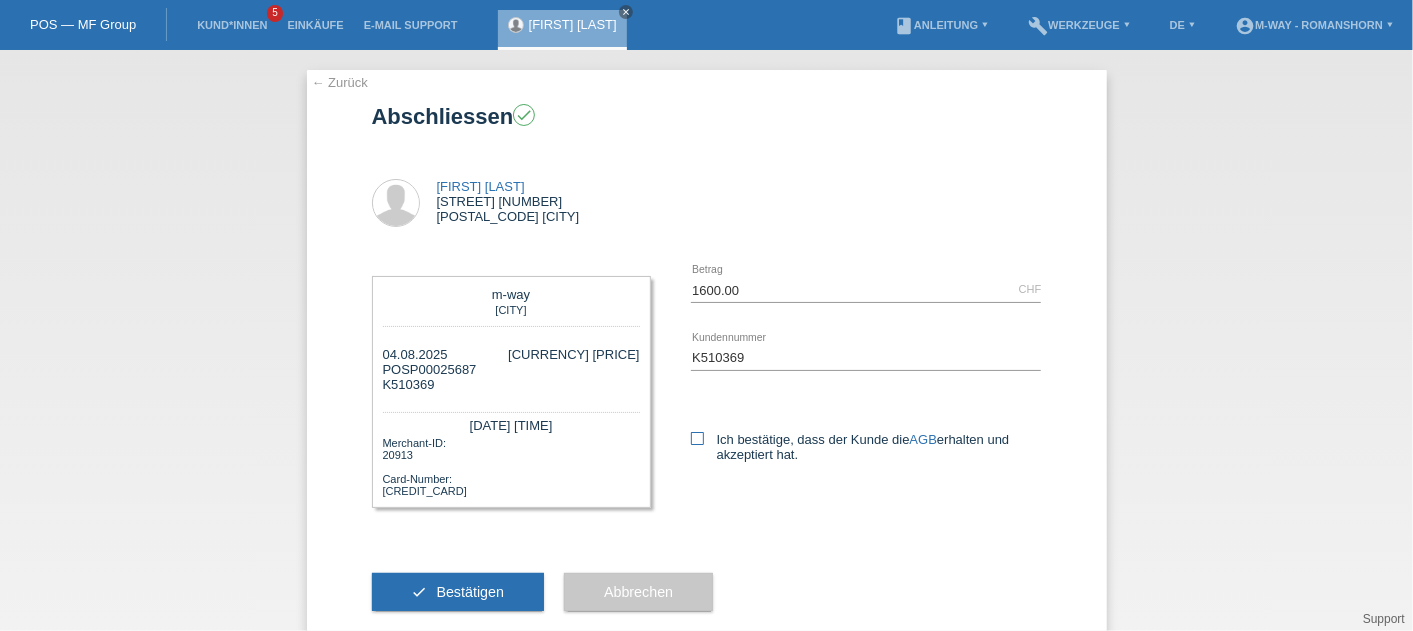 click at bounding box center [697, 438] 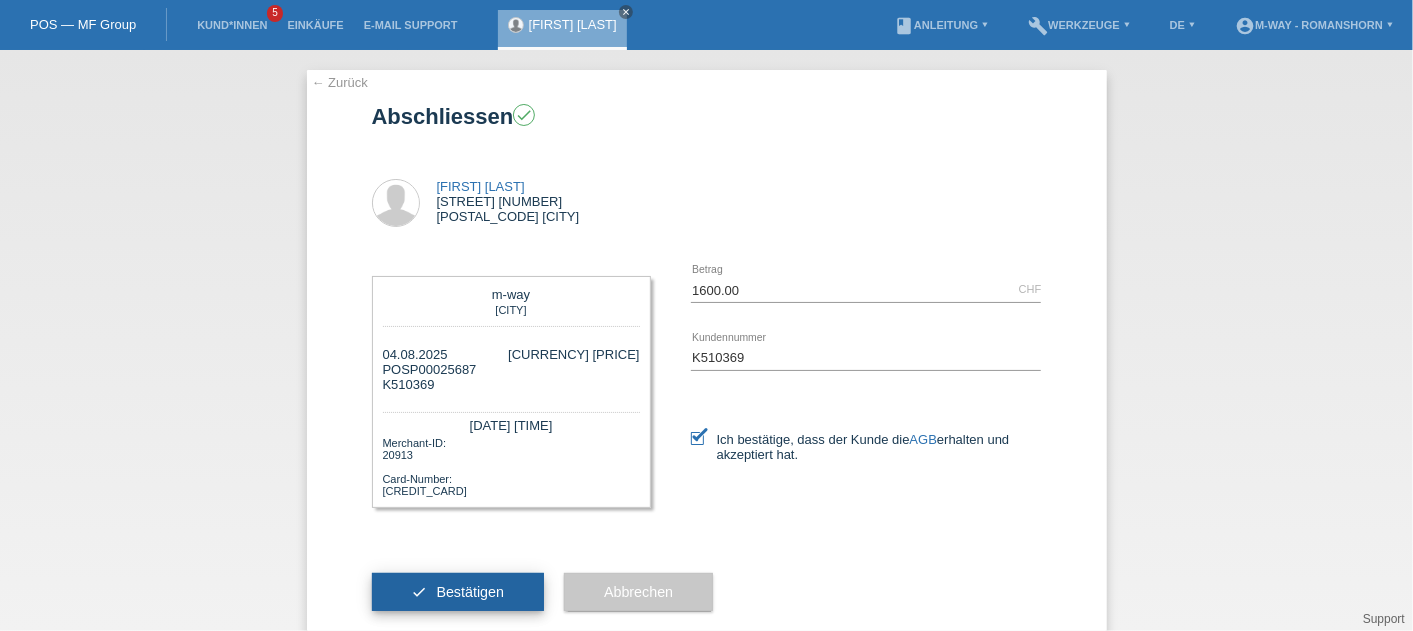 click on "Bestätigen" at bounding box center (470, 592) 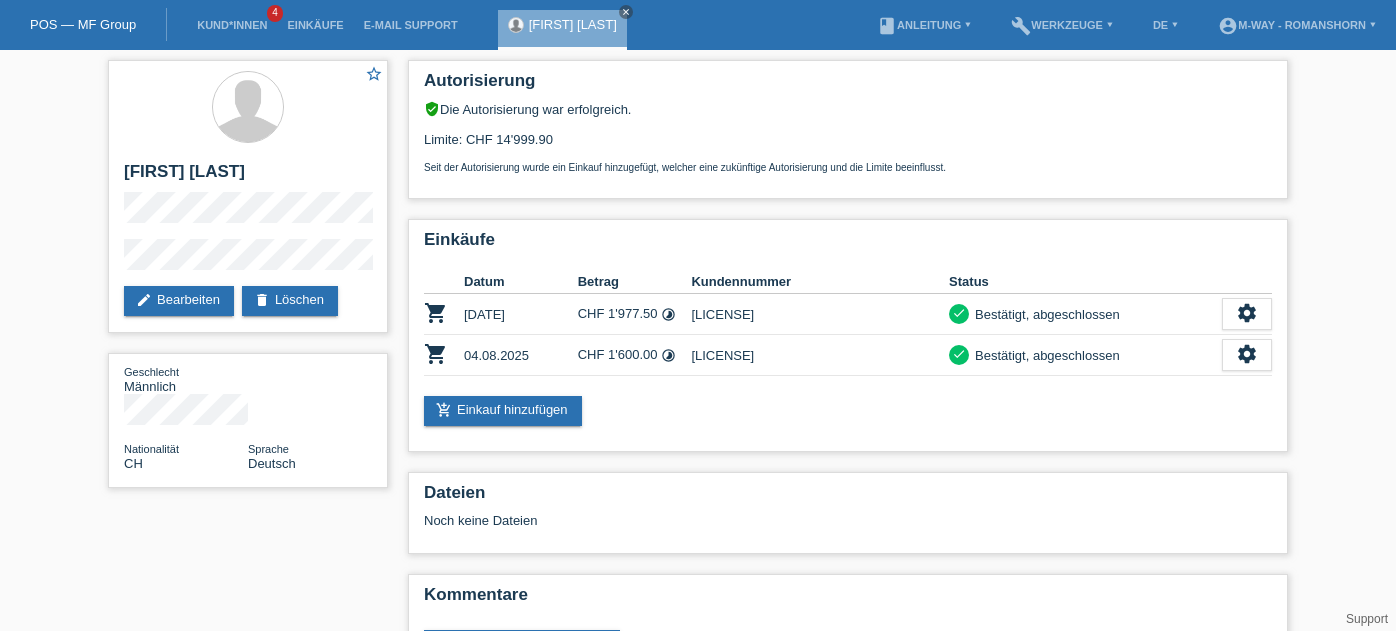 scroll, scrollTop: 0, scrollLeft: 0, axis: both 